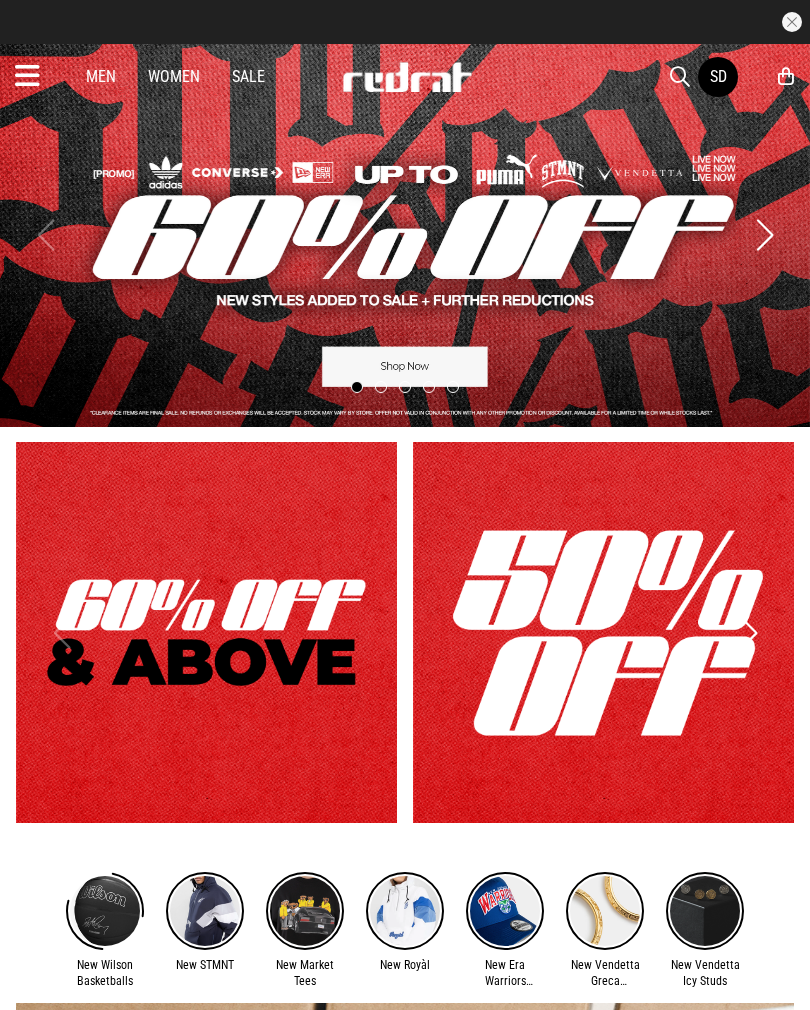 scroll, scrollTop: 0, scrollLeft: 0, axis: both 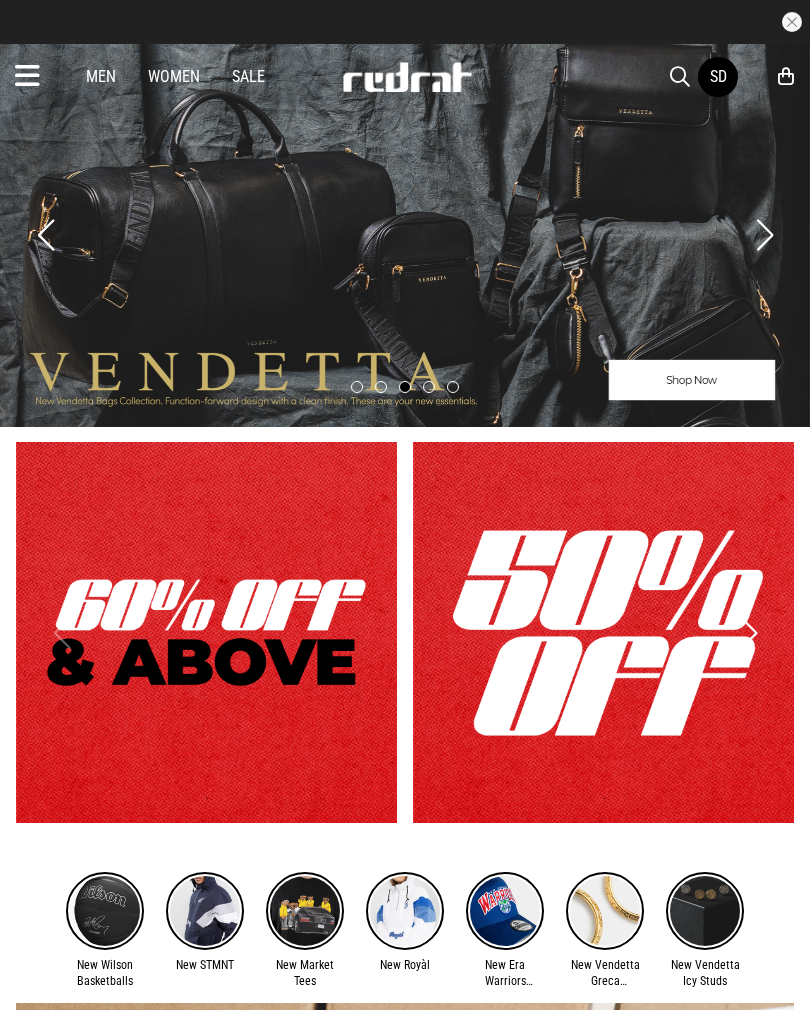 click on "Men" at bounding box center (101, 76) 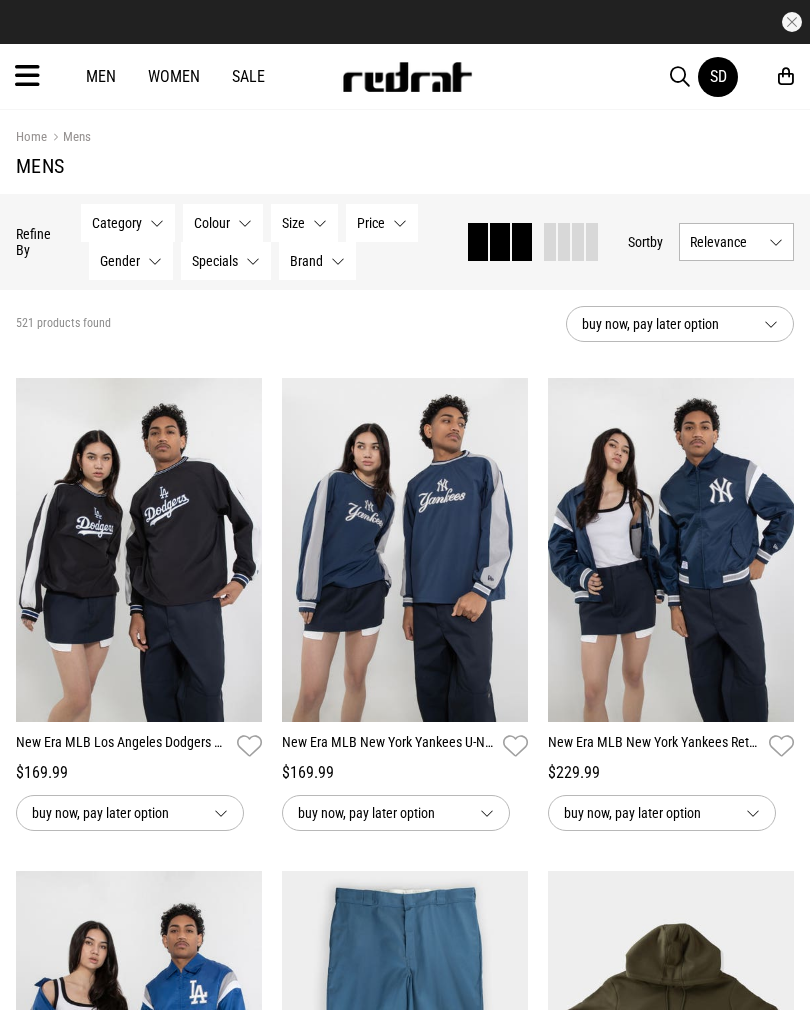 scroll, scrollTop: 0, scrollLeft: 0, axis: both 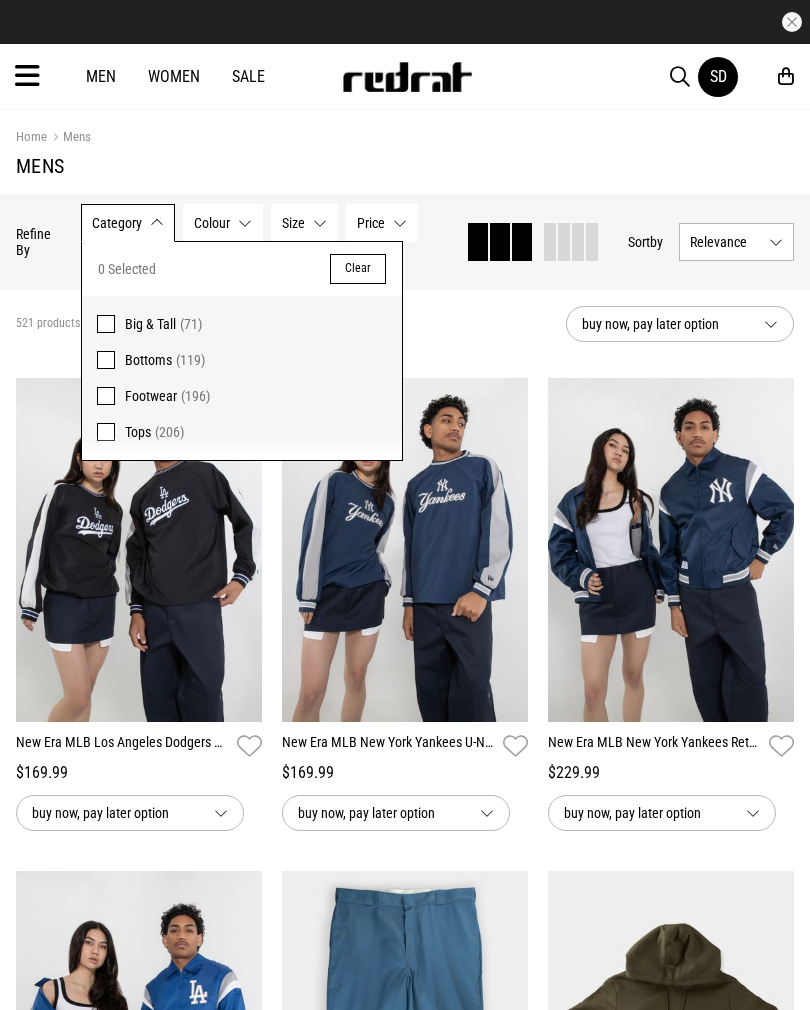 click on "(119)" at bounding box center [190, 360] 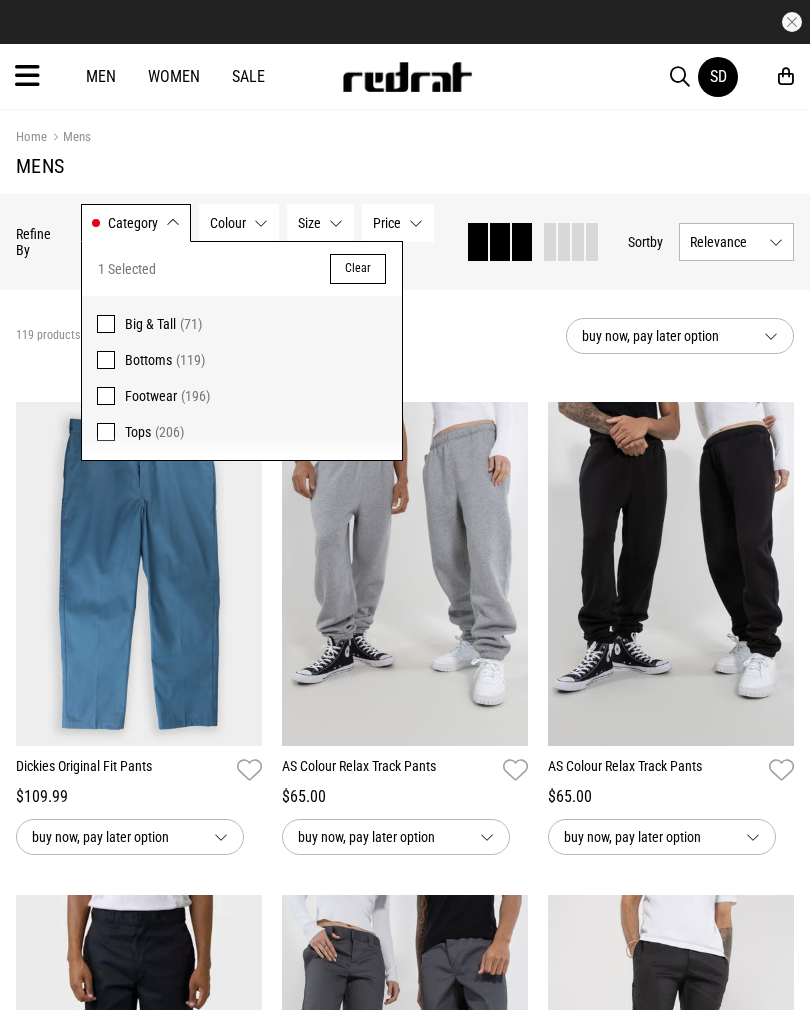 click on "119 products found   Active Filters Bottoms Clear" at bounding box center (283, 336) 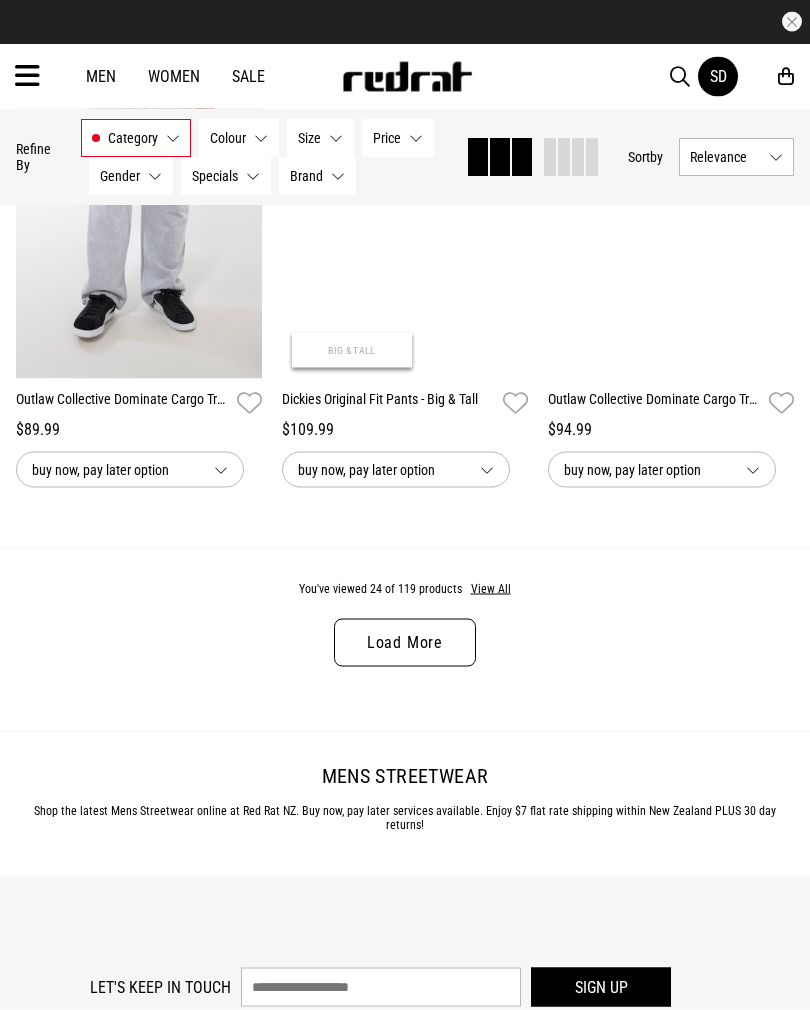 scroll, scrollTop: 3822, scrollLeft: 0, axis: vertical 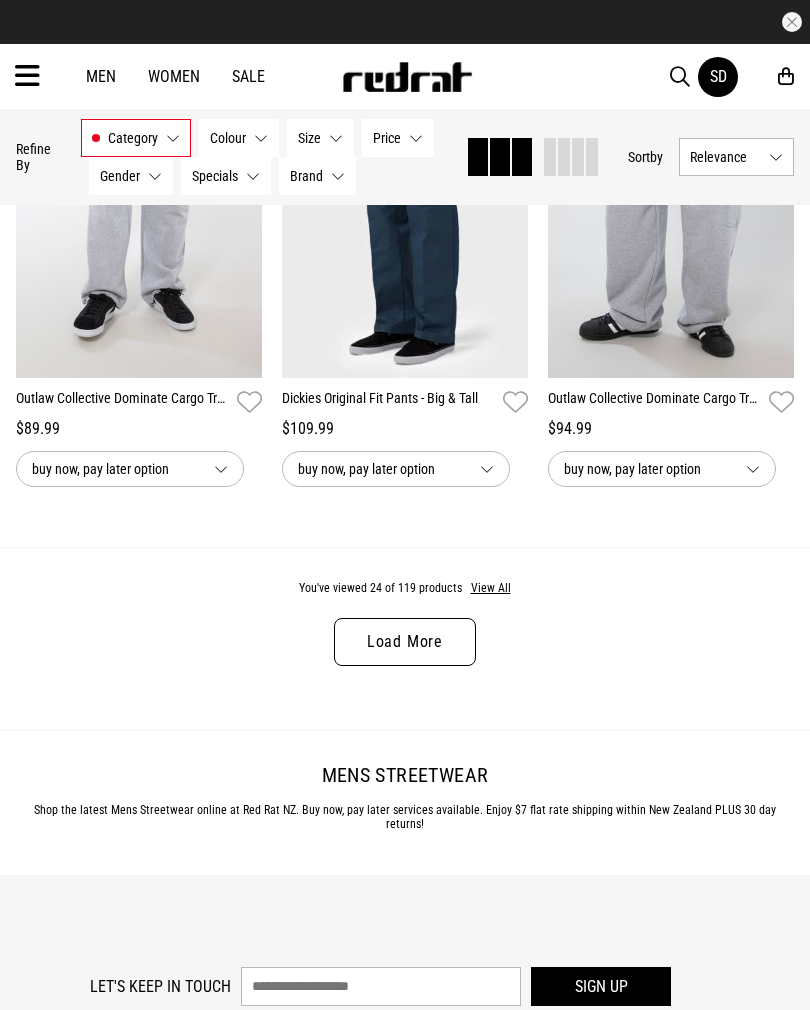 click on "Load More" at bounding box center [405, 642] 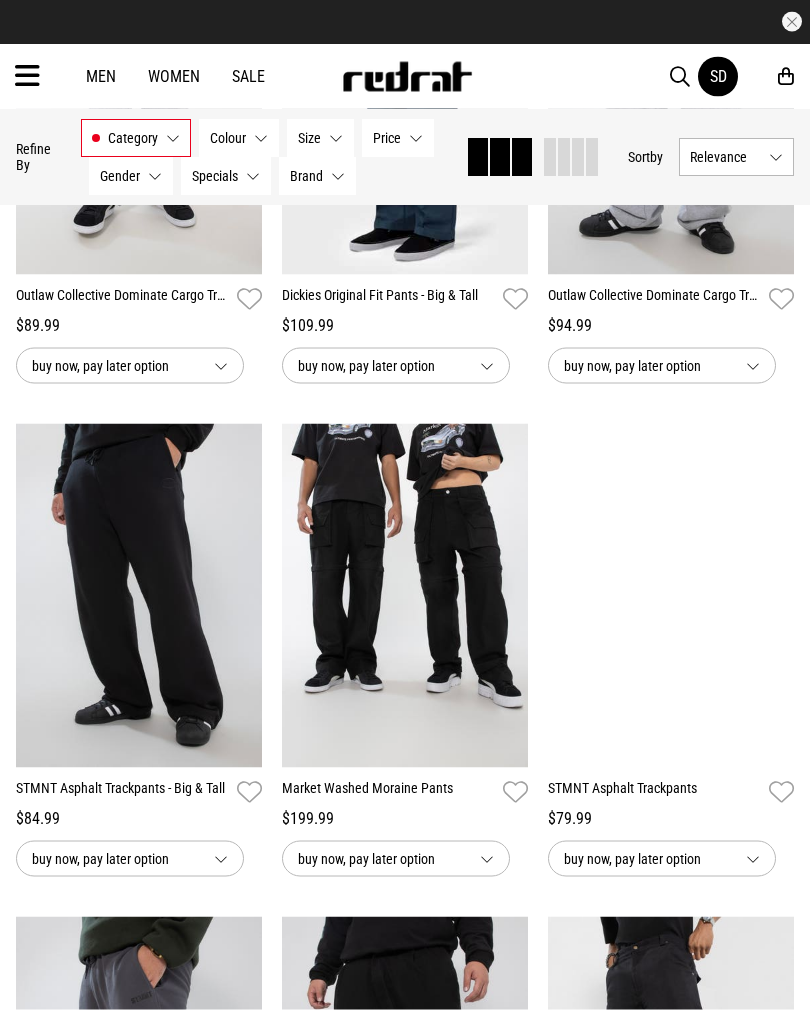 scroll, scrollTop: 3926, scrollLeft: 0, axis: vertical 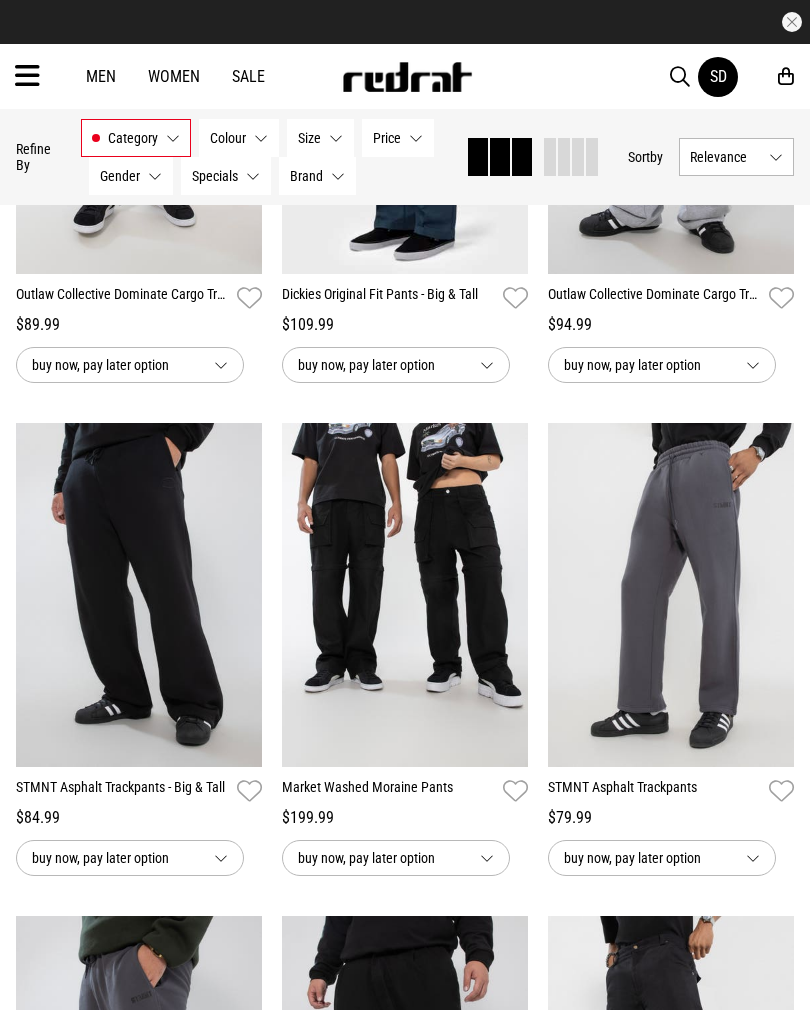 click at bounding box center (671, 595) 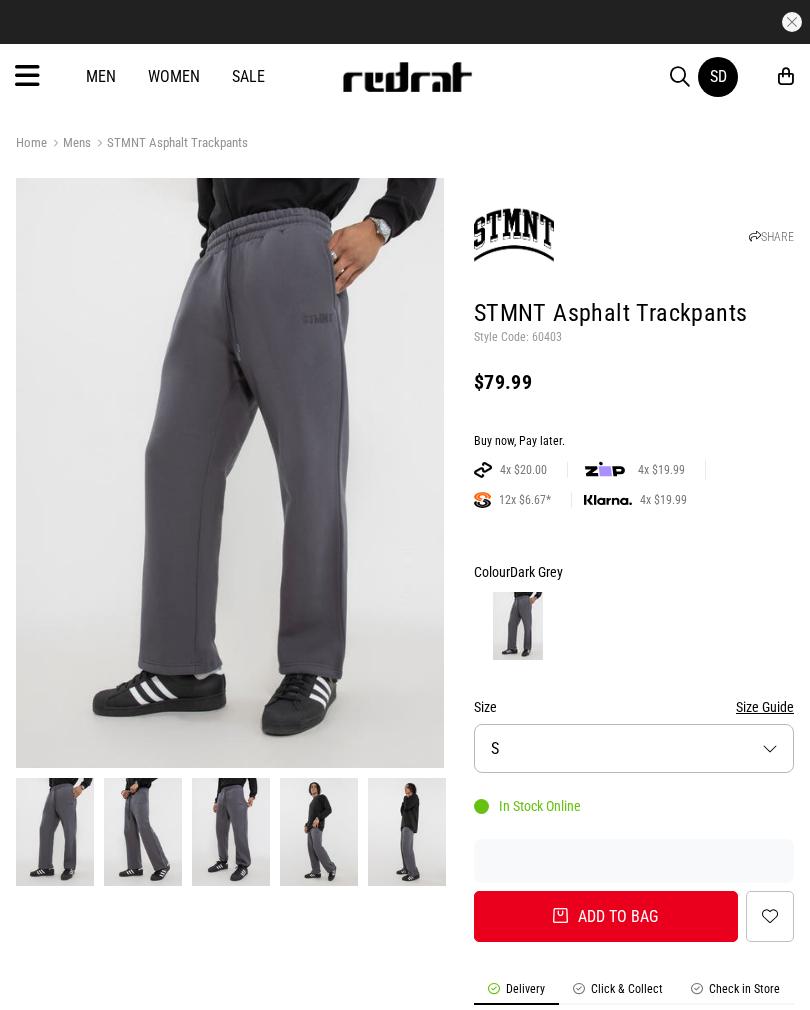 scroll, scrollTop: 0, scrollLeft: 0, axis: both 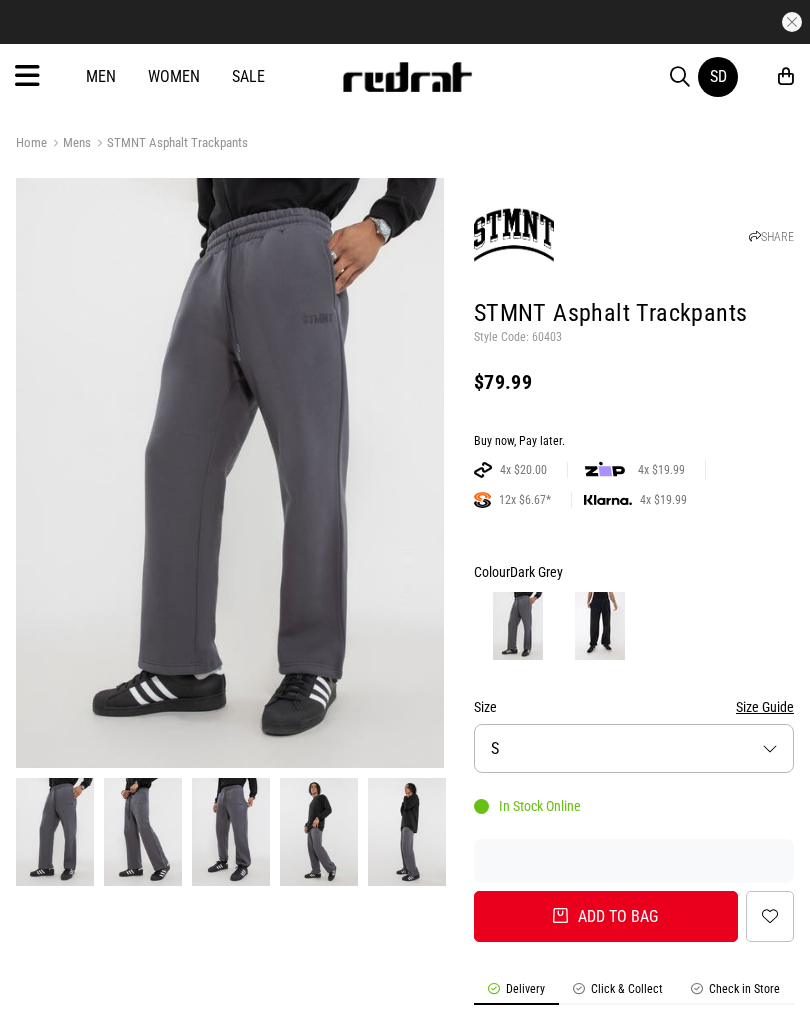 click on "Size S" at bounding box center (634, 748) 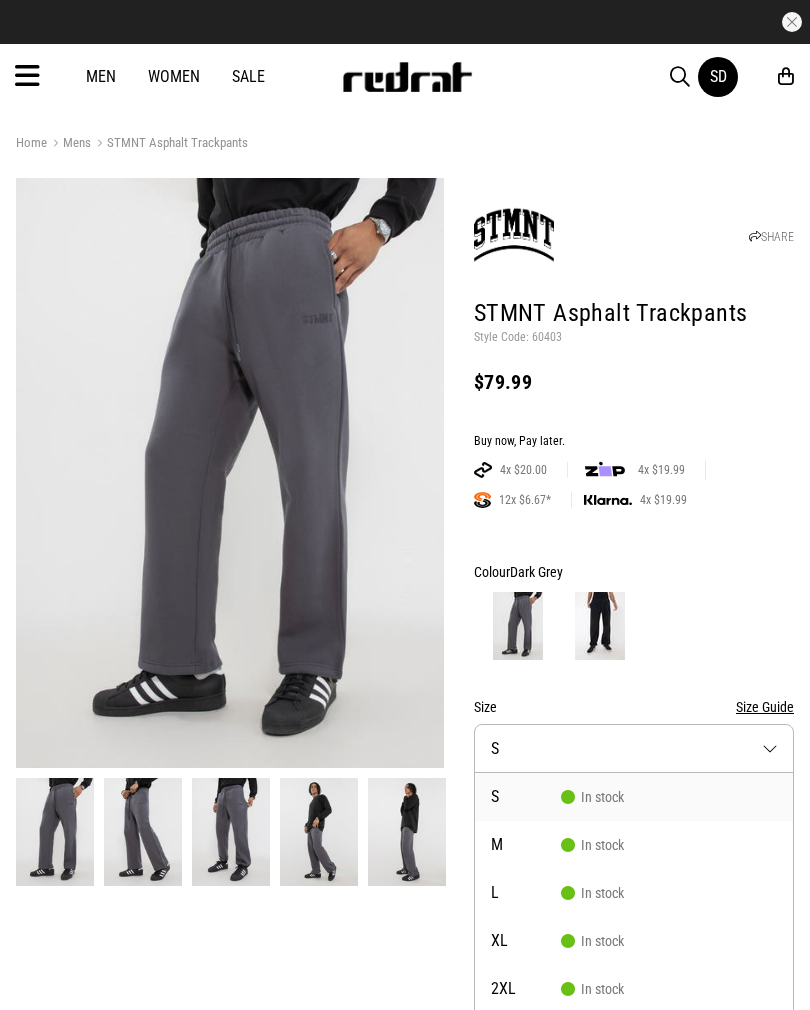 scroll, scrollTop: 32, scrollLeft: 0, axis: vertical 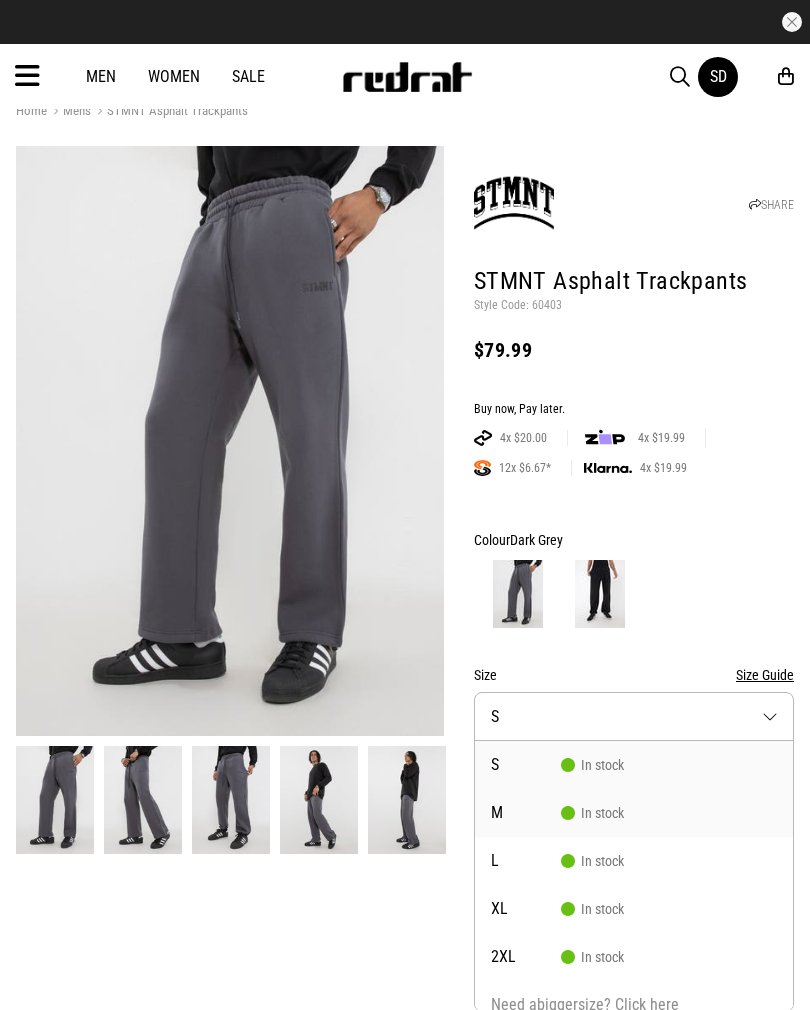 click on "In stock" at bounding box center [592, 813] 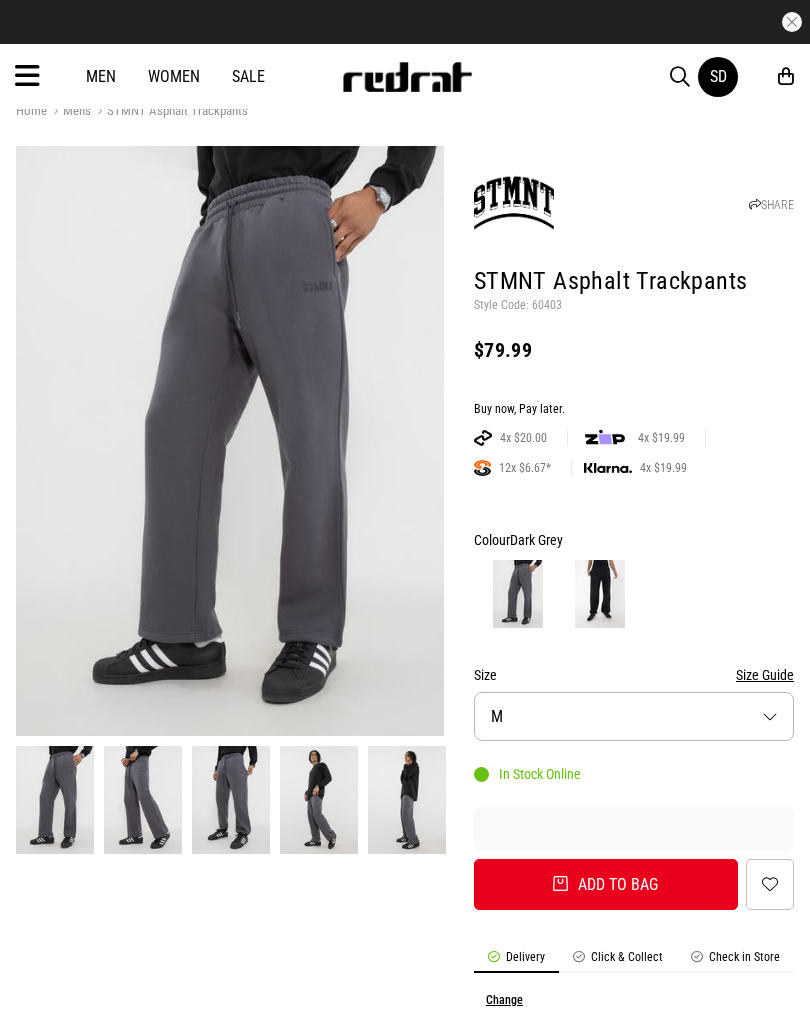click on "Add to bag" at bounding box center [606, 884] 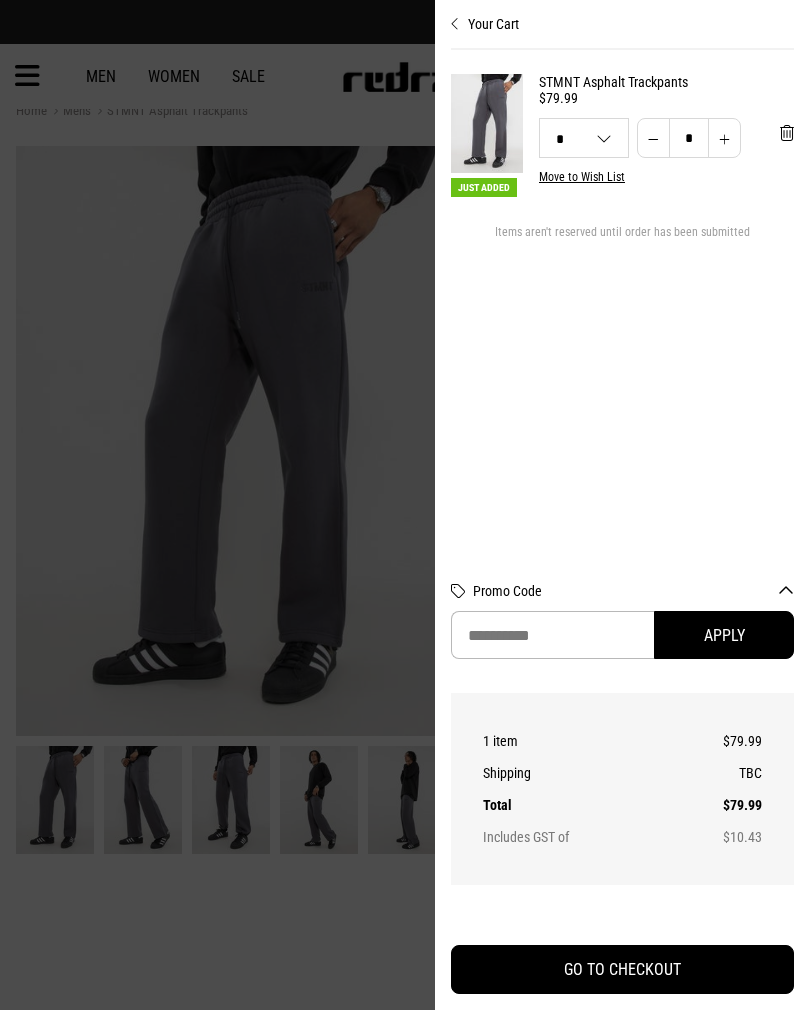 click on "Your Cart" at bounding box center (622, 16) 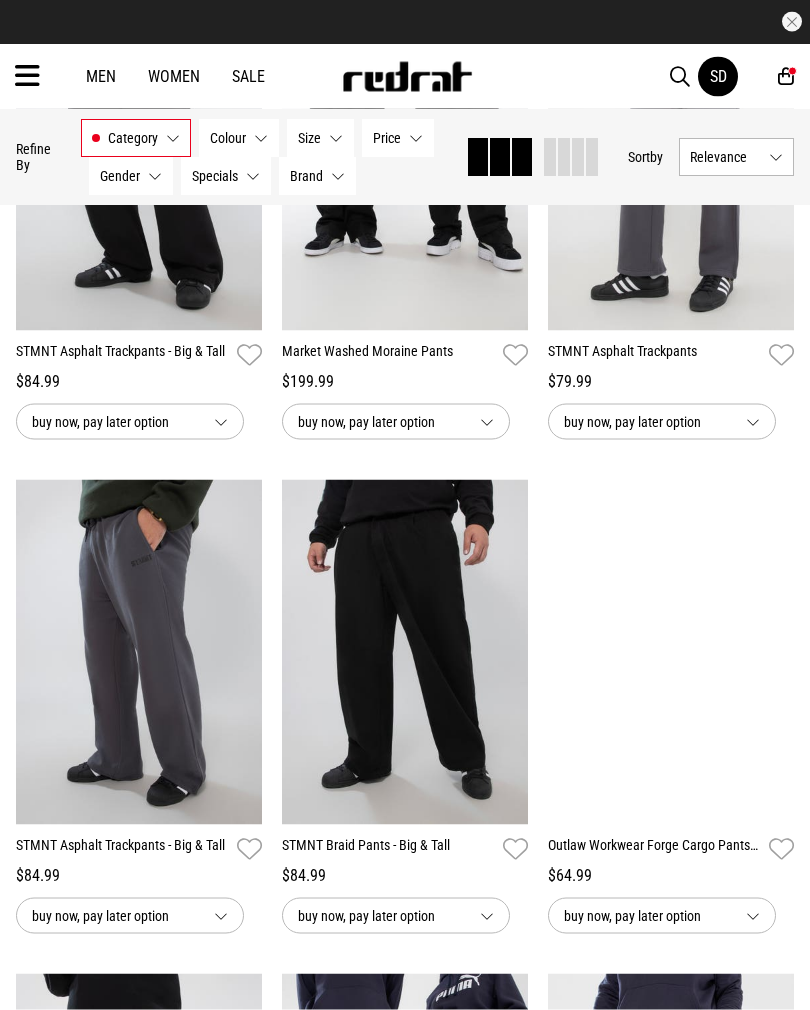 scroll, scrollTop: 528, scrollLeft: 0, axis: vertical 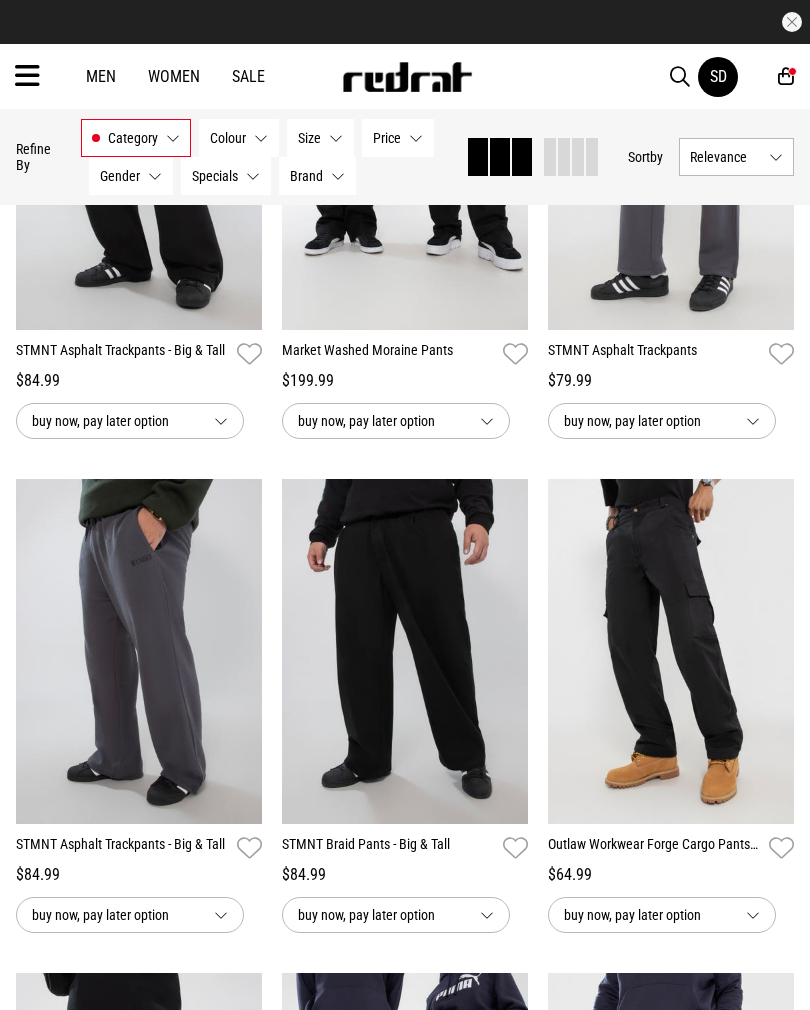 click at bounding box center [671, 651] 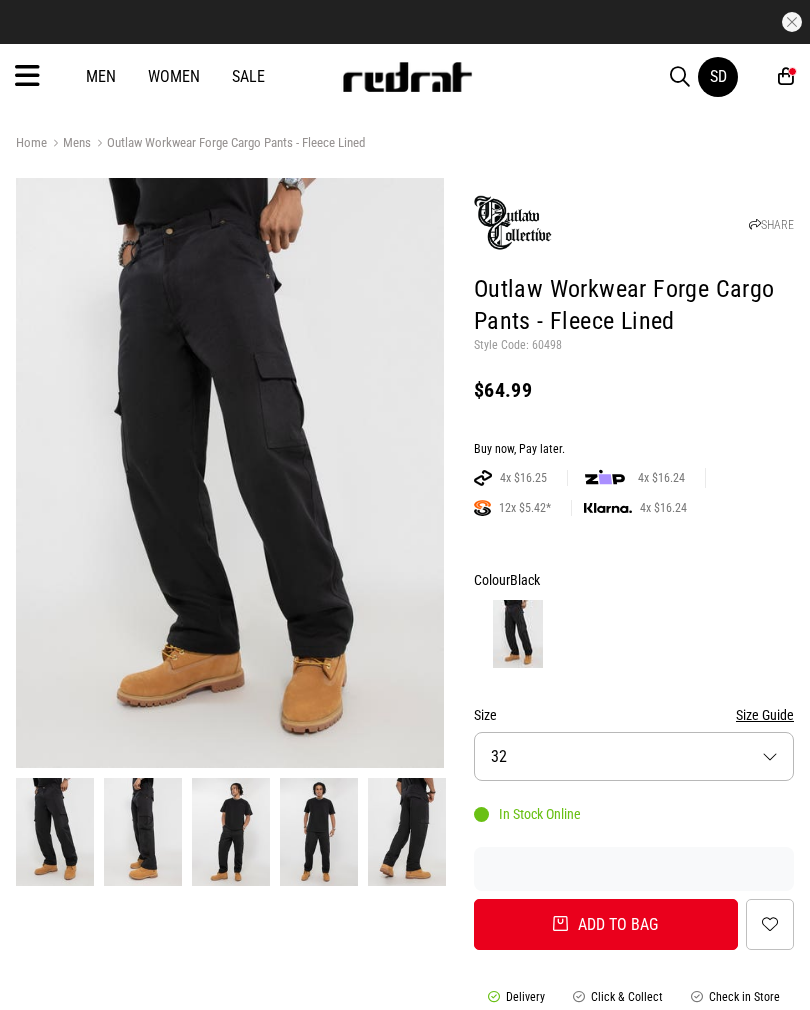 scroll, scrollTop: 0, scrollLeft: 0, axis: both 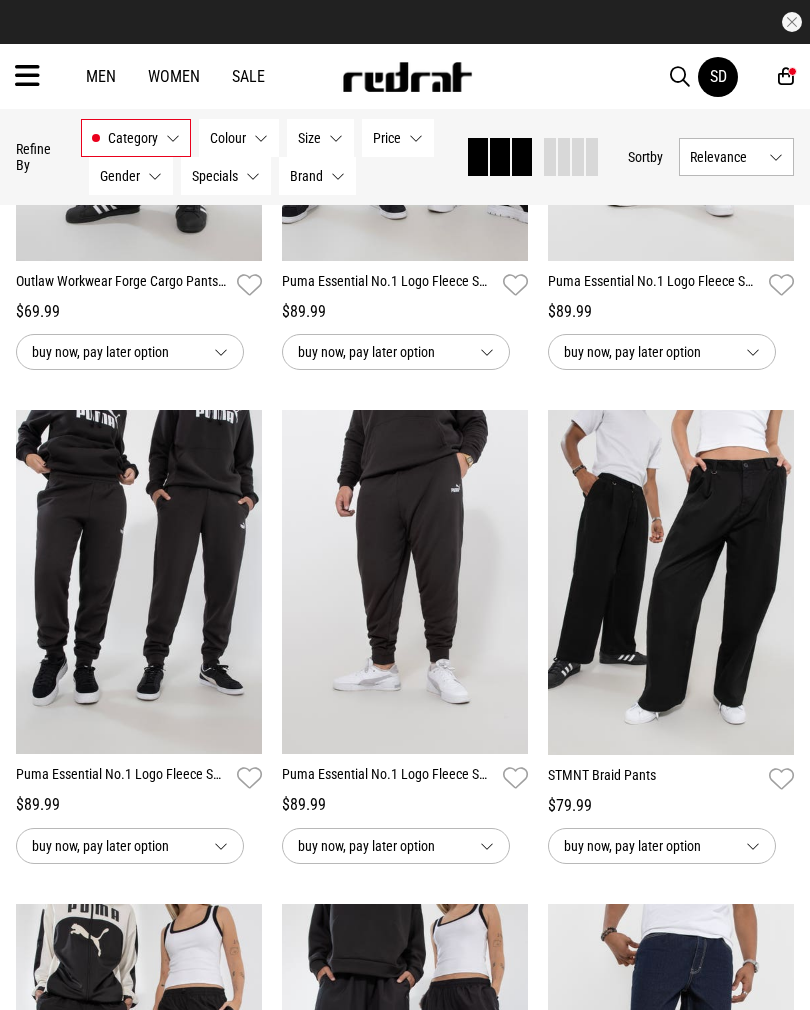 click at bounding box center [671, 582] 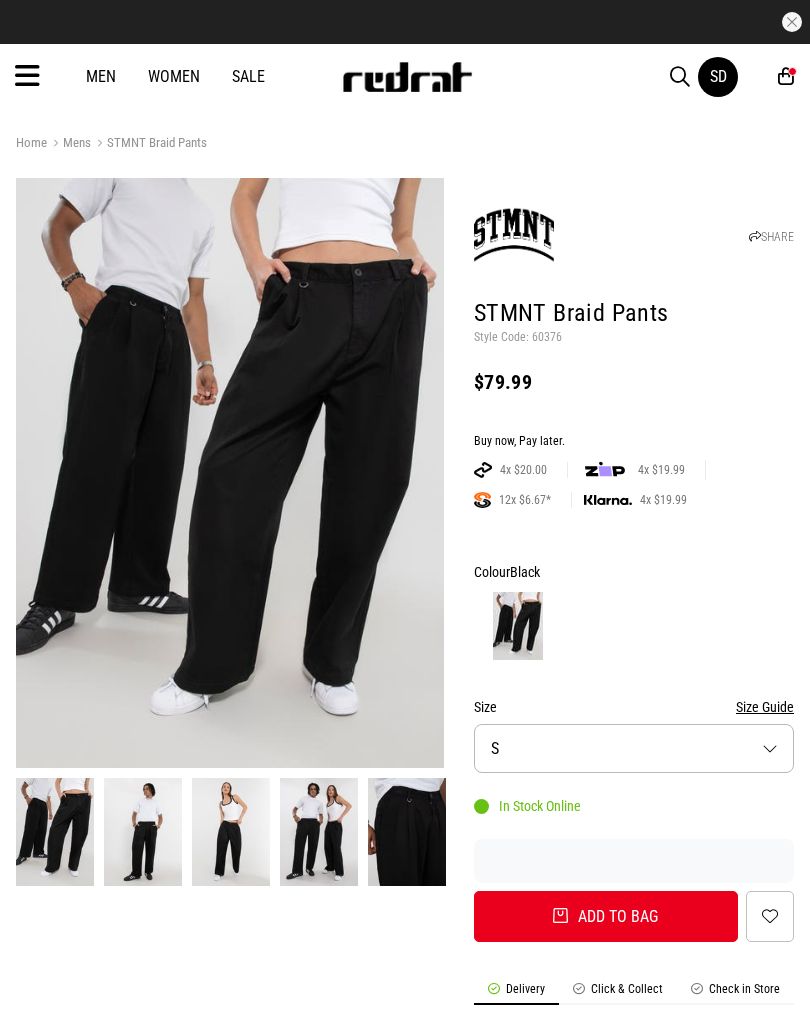 scroll, scrollTop: 0, scrollLeft: 0, axis: both 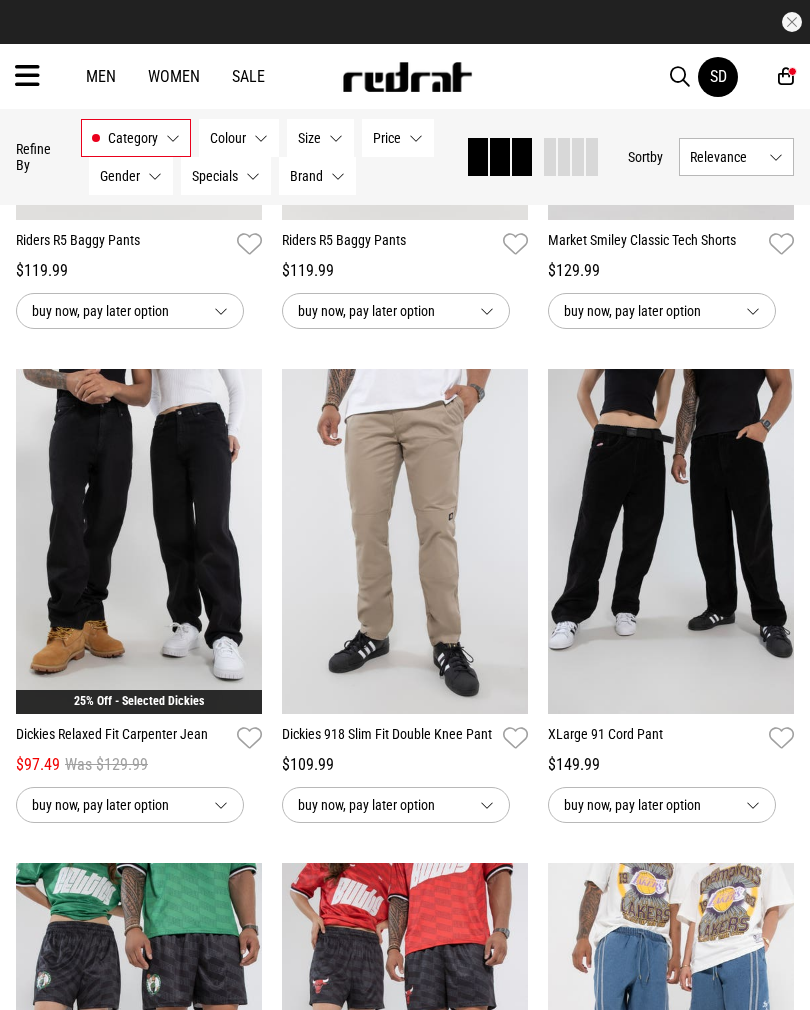 click at bounding box center [139, 541] 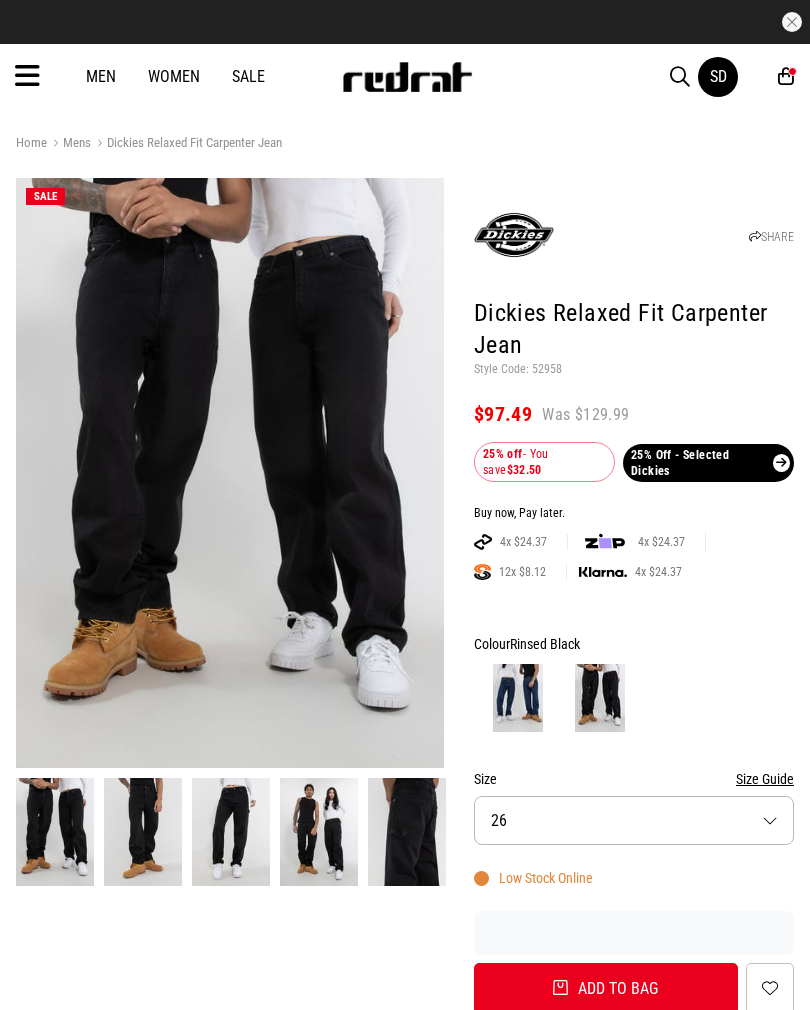 scroll, scrollTop: 0, scrollLeft: 0, axis: both 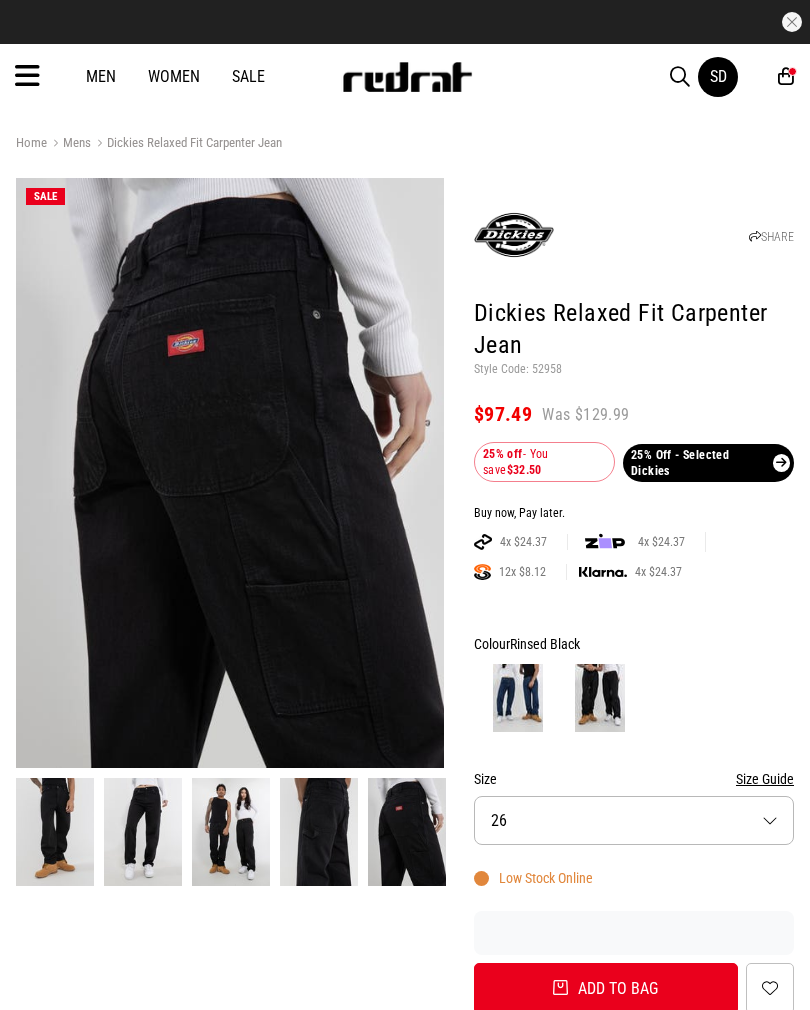 click on "Size 26" at bounding box center (634, 820) 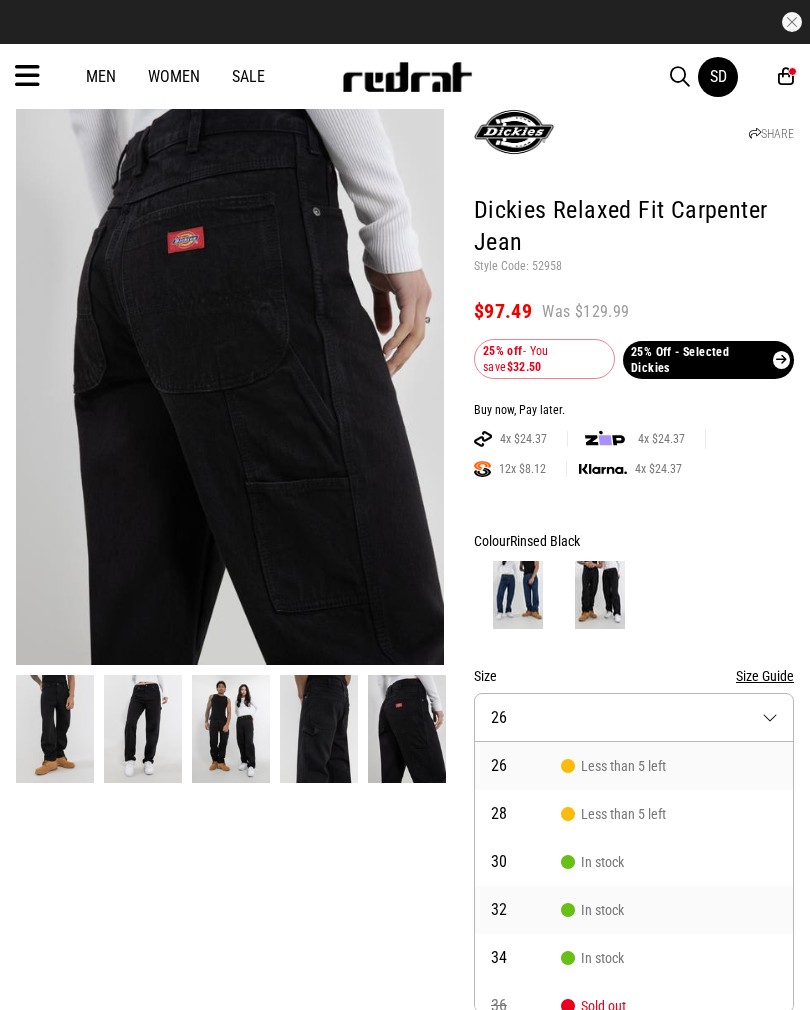 click on "32   In stock" at bounding box center (634, 910) 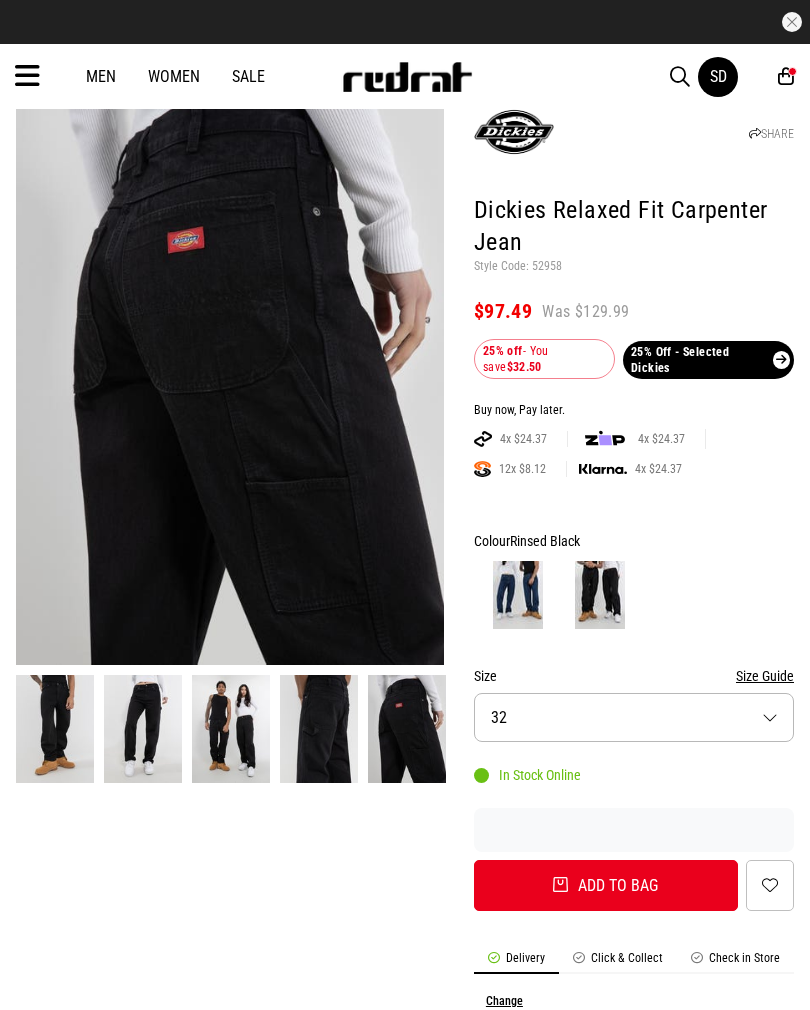 click on "Add to bag" at bounding box center [606, 885] 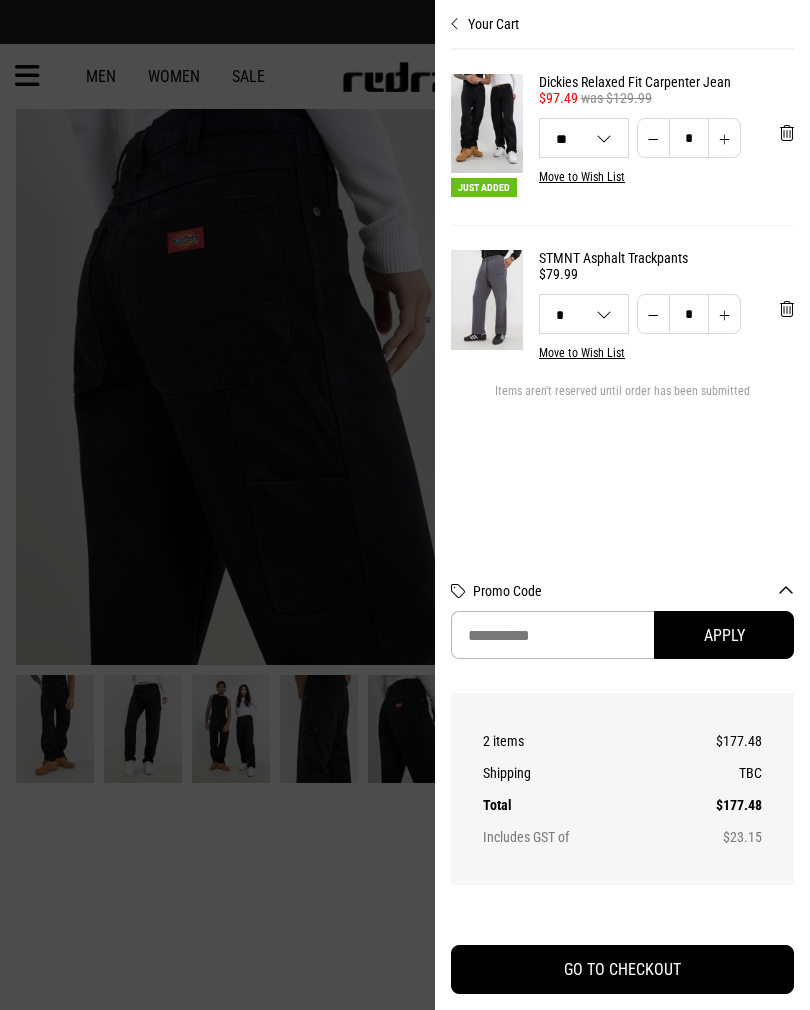 click on "Your Cart" at bounding box center (622, 16) 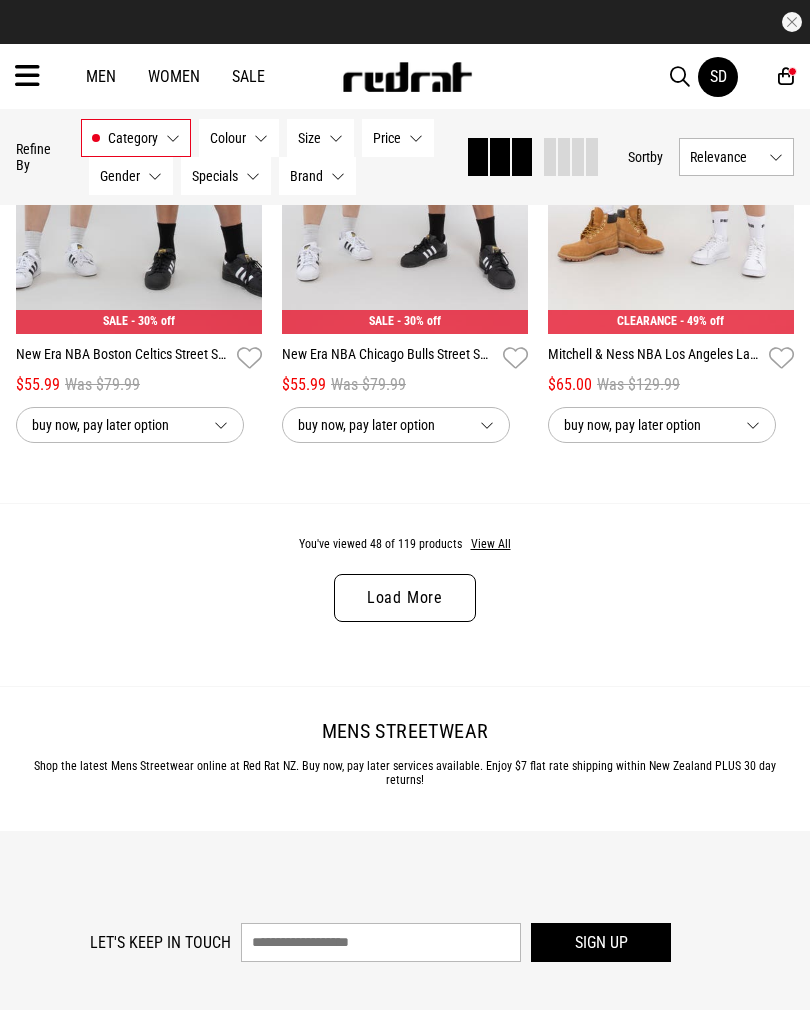 scroll, scrollTop: 3973, scrollLeft: 0, axis: vertical 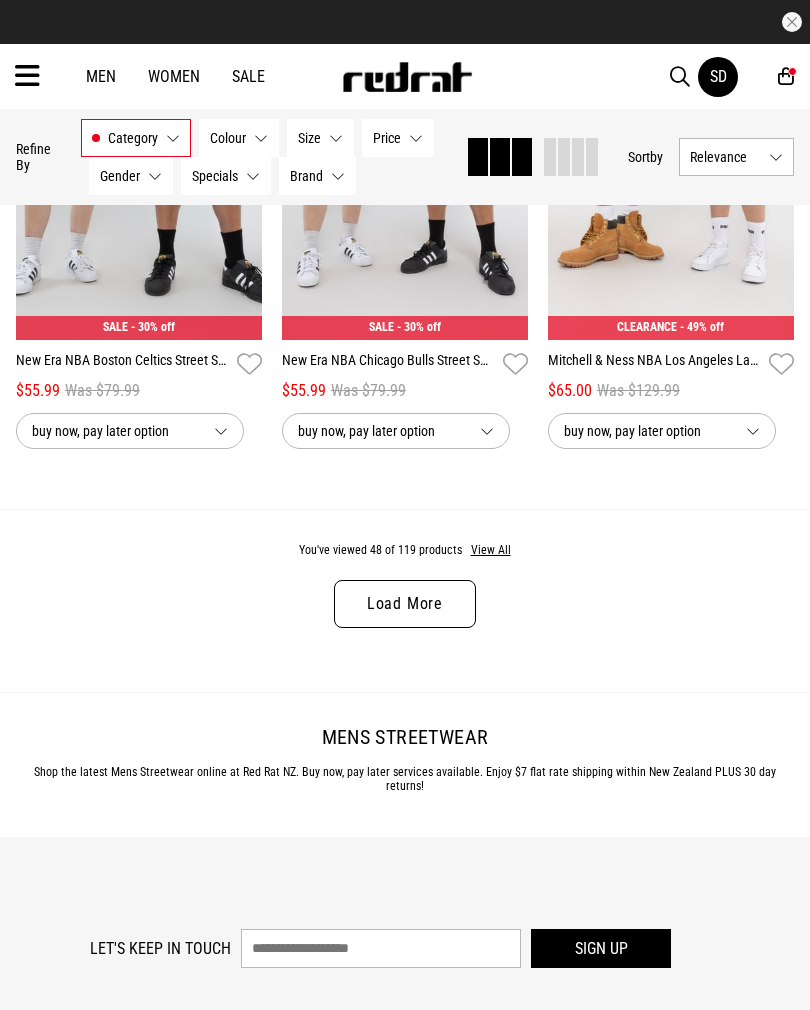 click on "Load More" at bounding box center (405, 604) 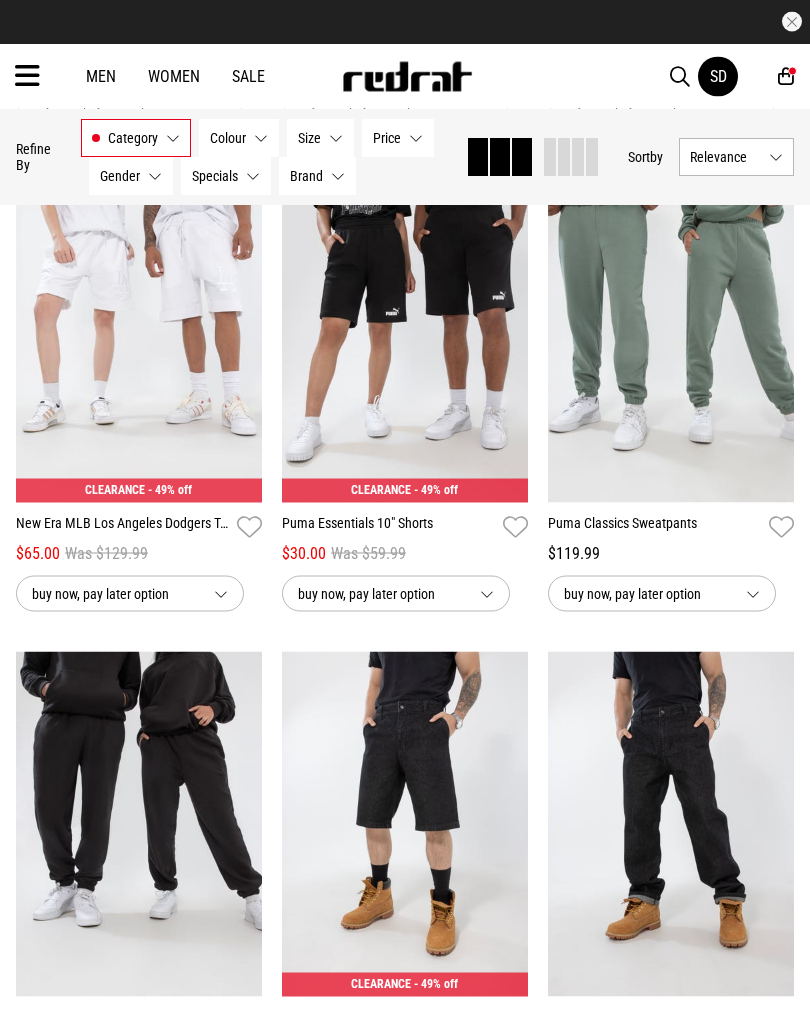 scroll, scrollTop: 6771, scrollLeft: 0, axis: vertical 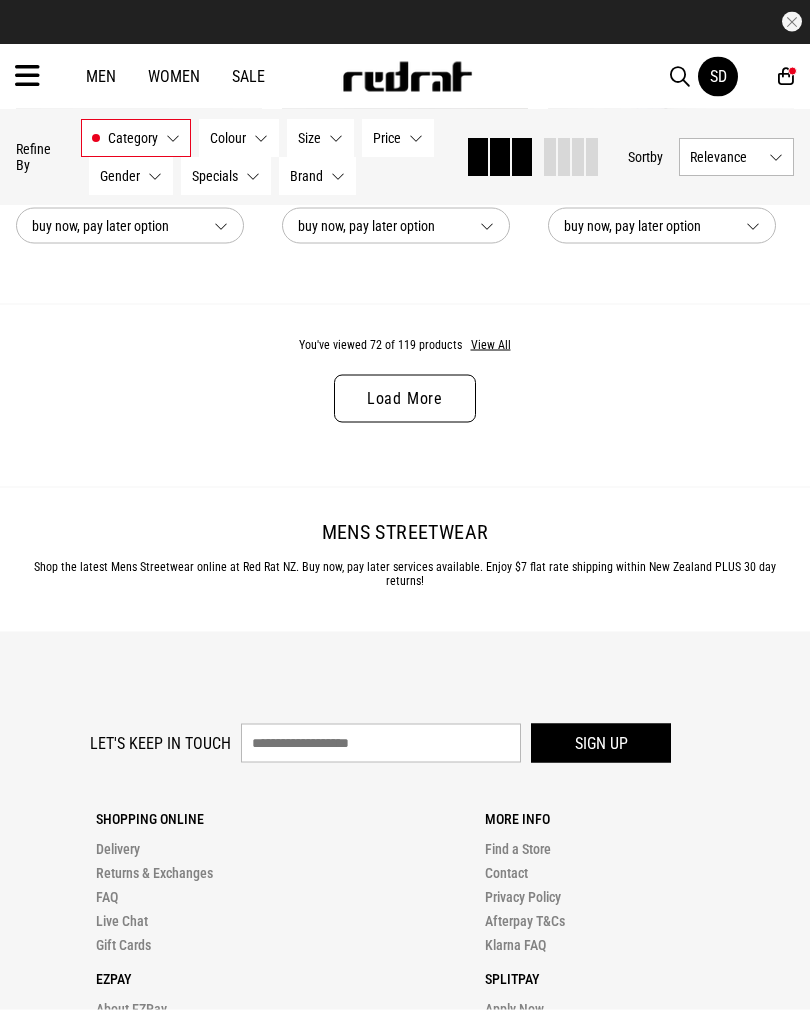 click on "Load More" at bounding box center [405, 399] 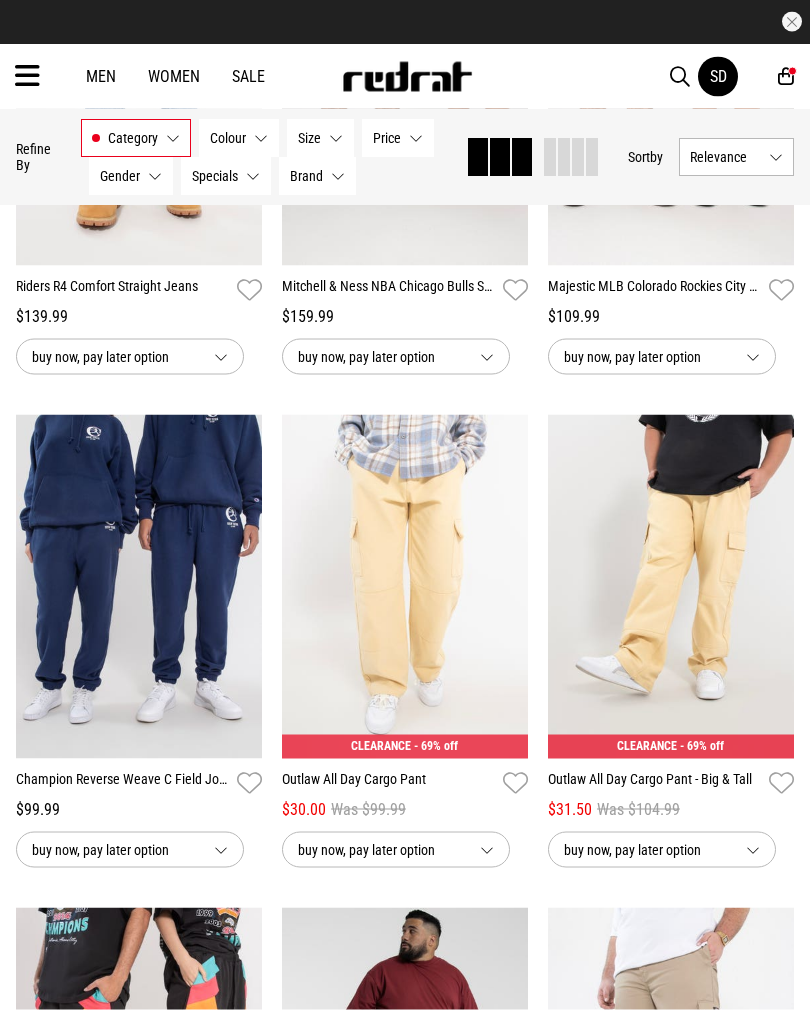 scroll, scrollTop: 9969, scrollLeft: 0, axis: vertical 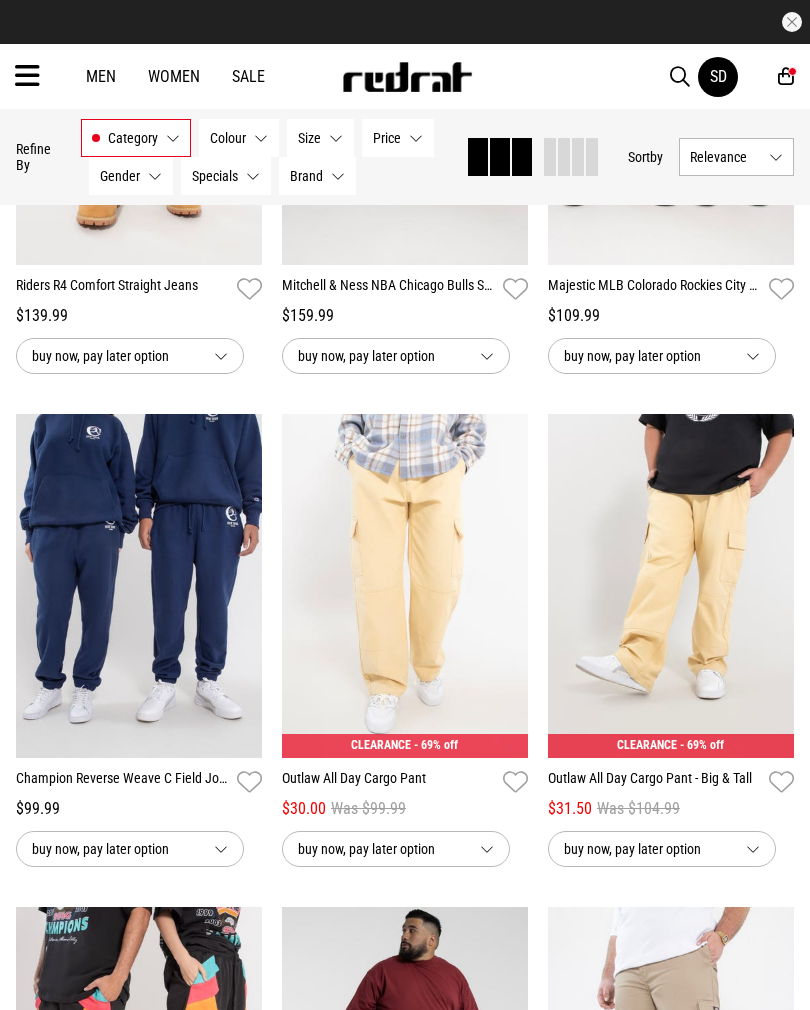 click at bounding box center [405, 586] 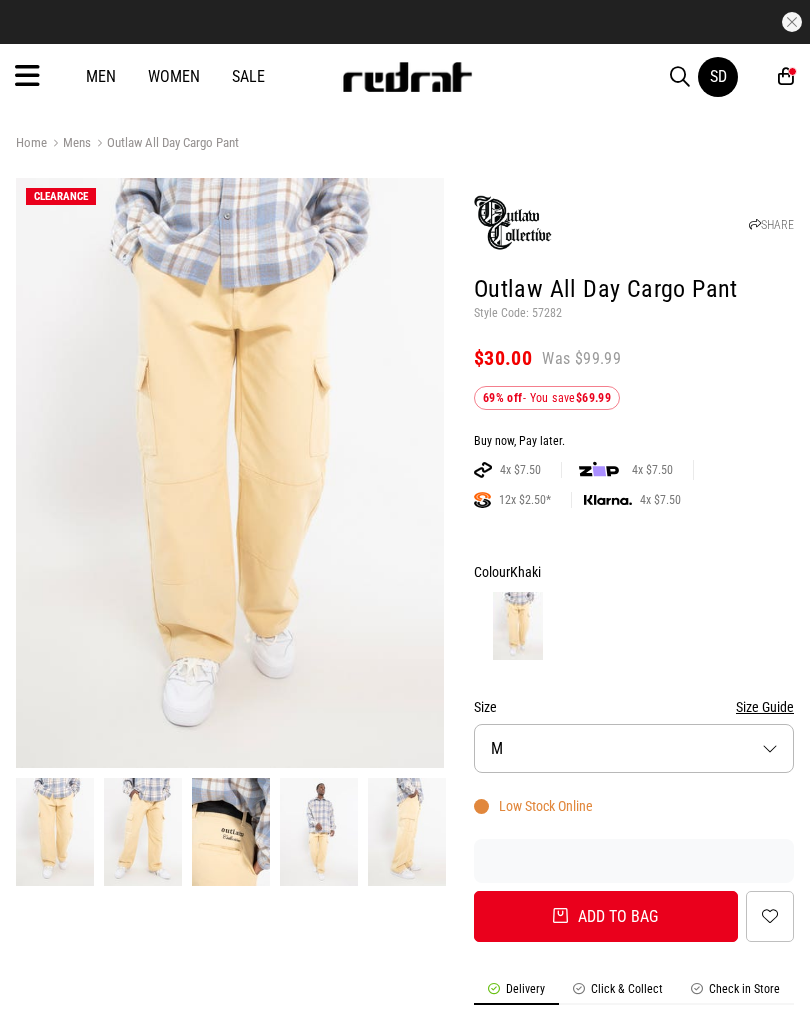 scroll, scrollTop: 0, scrollLeft: 0, axis: both 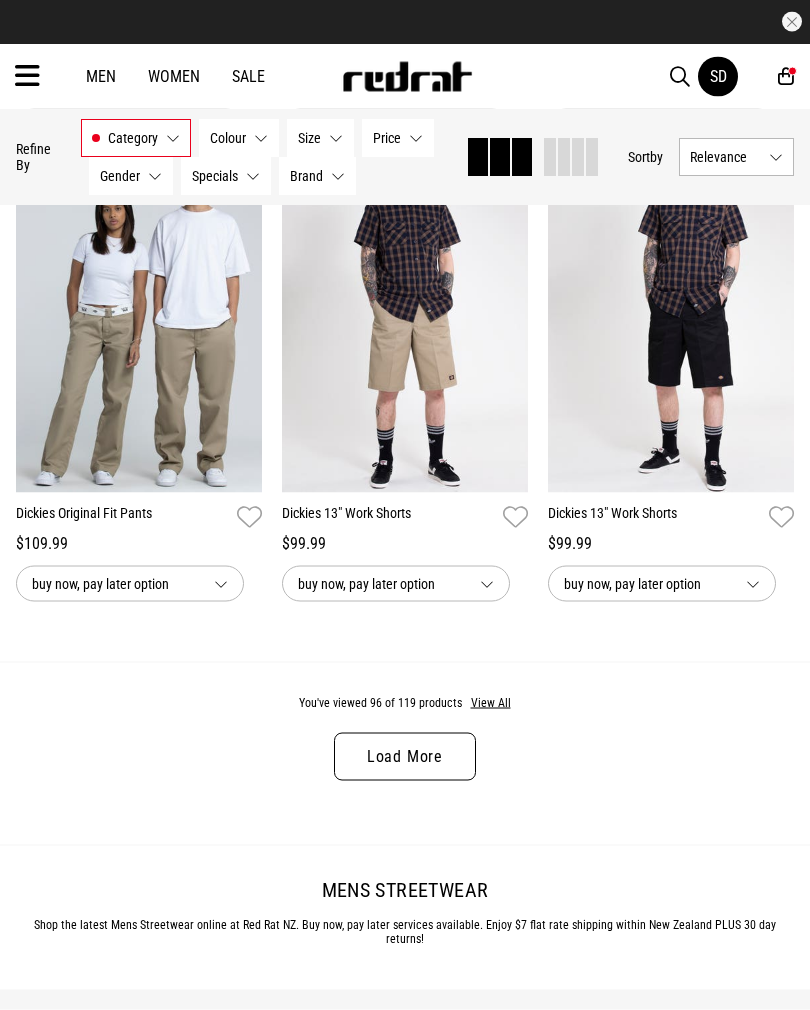 click on "Load More" at bounding box center (405, 757) 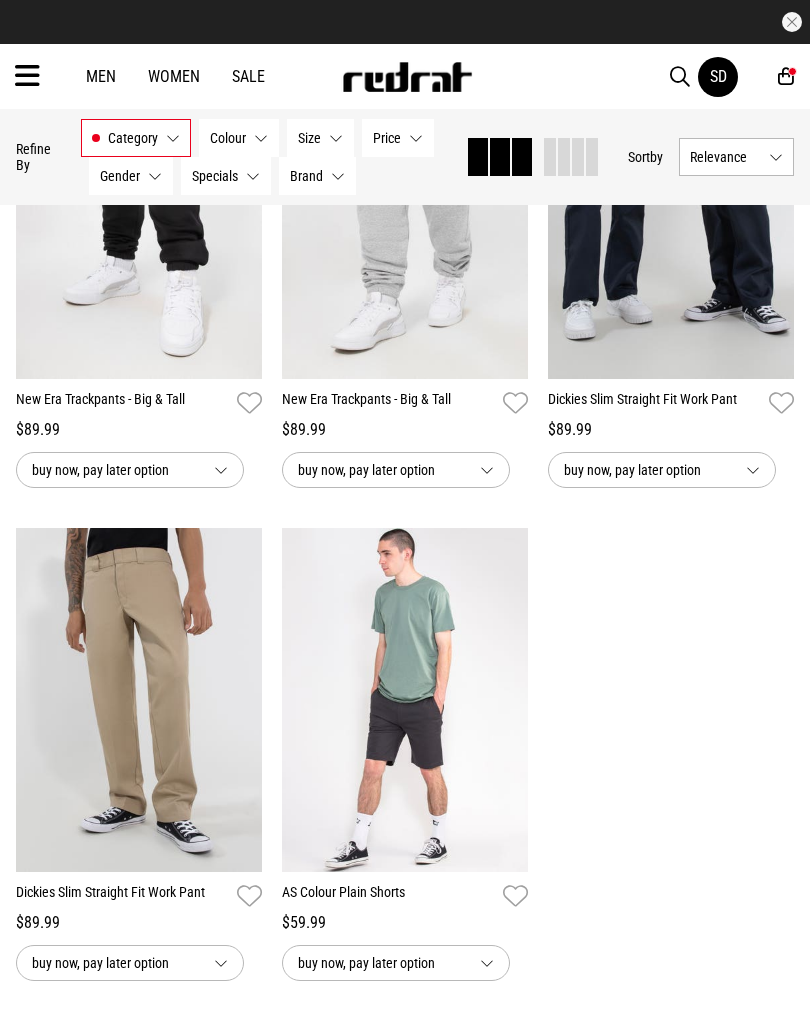 scroll, scrollTop: 7387, scrollLeft: 0, axis: vertical 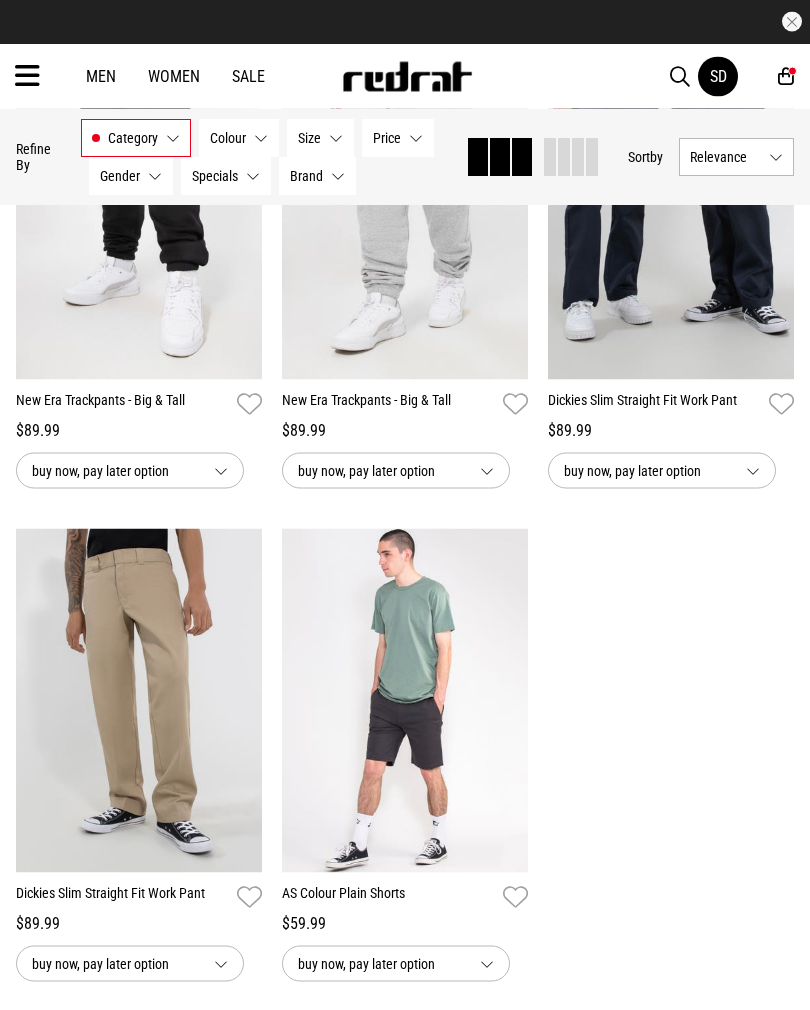 click on "Women" at bounding box center (174, 76) 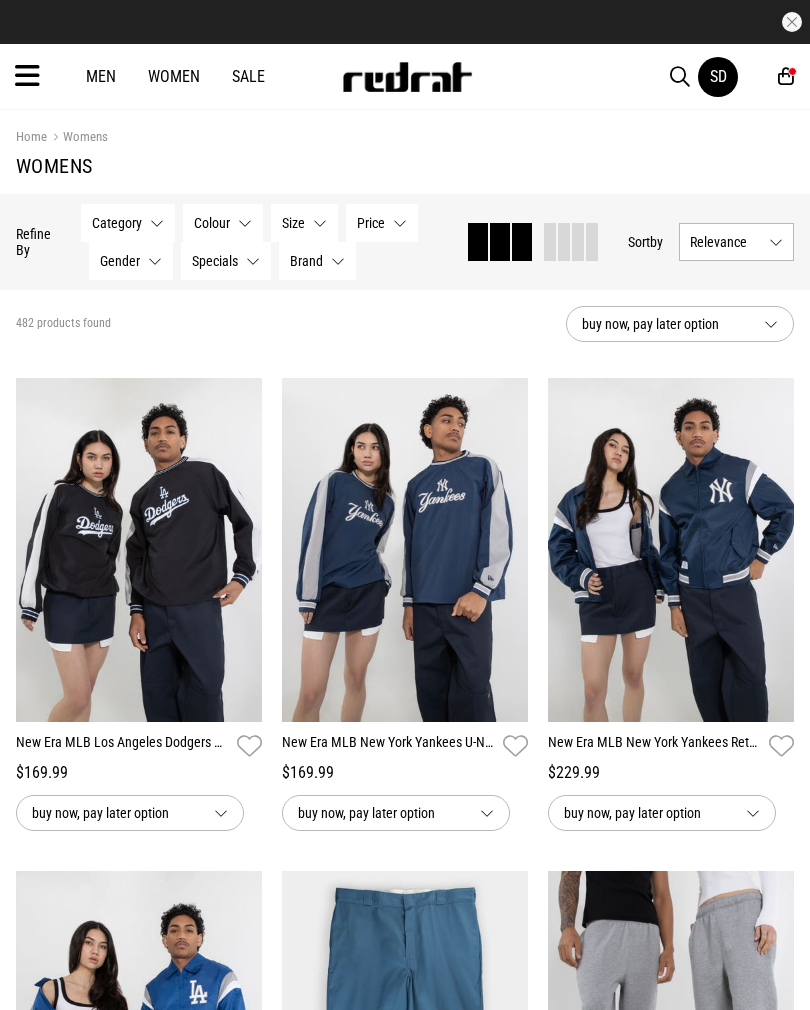scroll, scrollTop: 0, scrollLeft: 0, axis: both 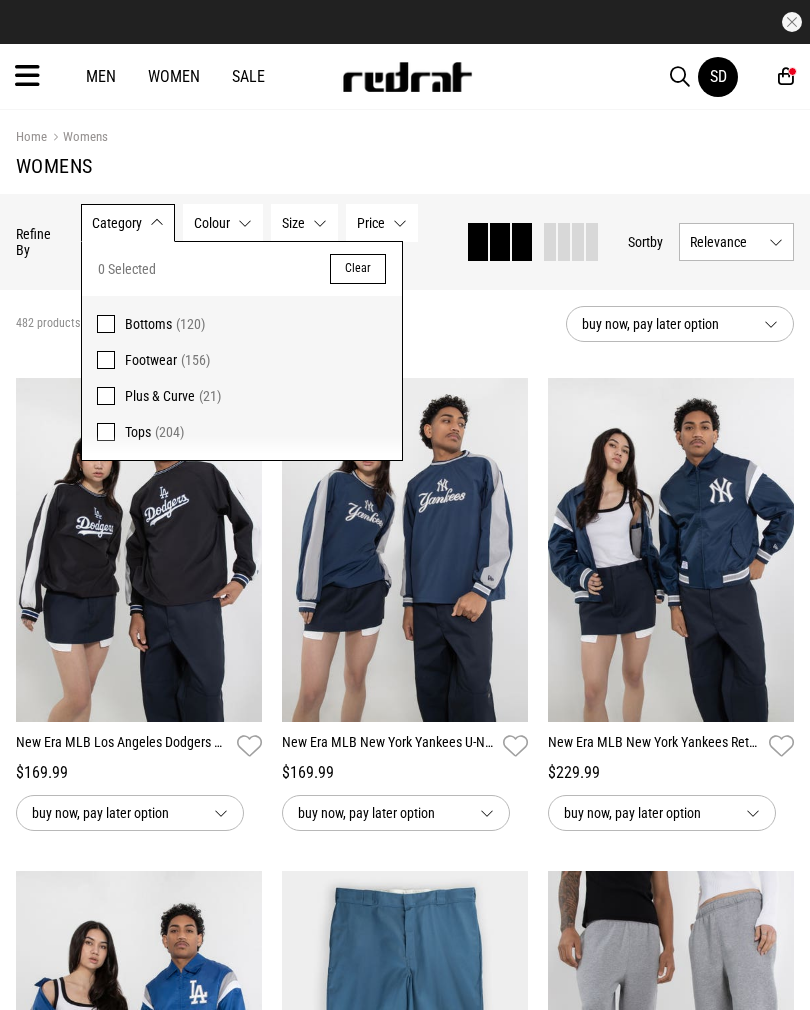click on "Bottoms (120)" at bounding box center [242, 319] 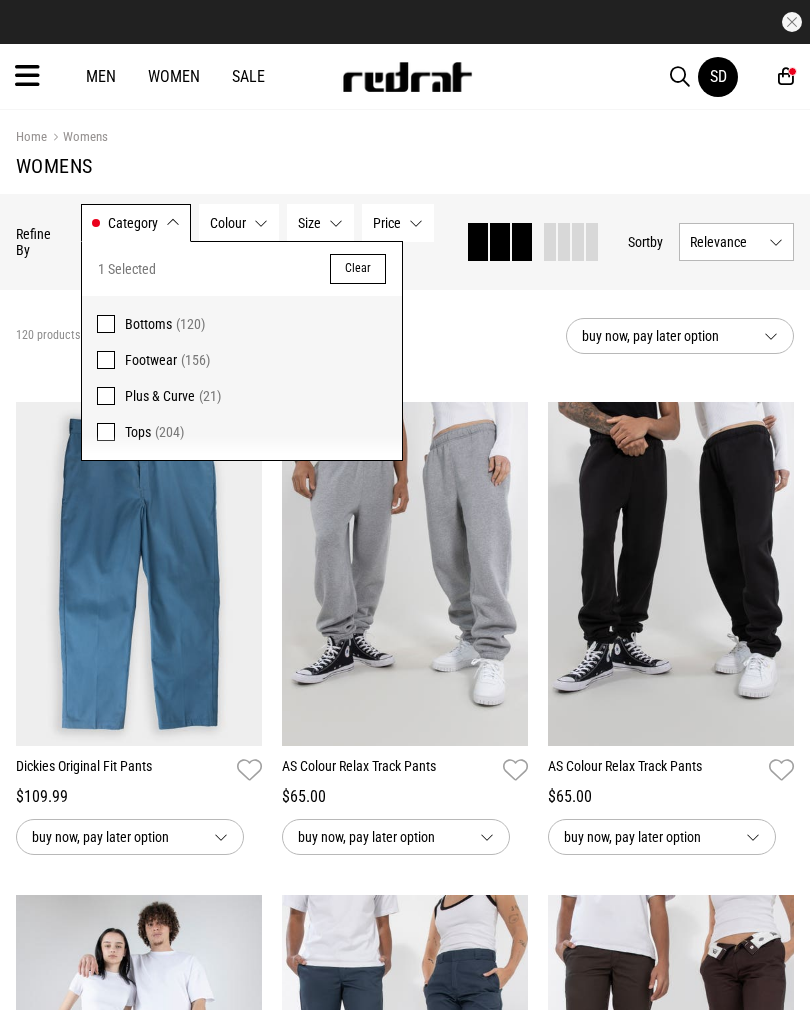 click on "120 products found   Active Filters Bottoms Clear" at bounding box center (283, 336) 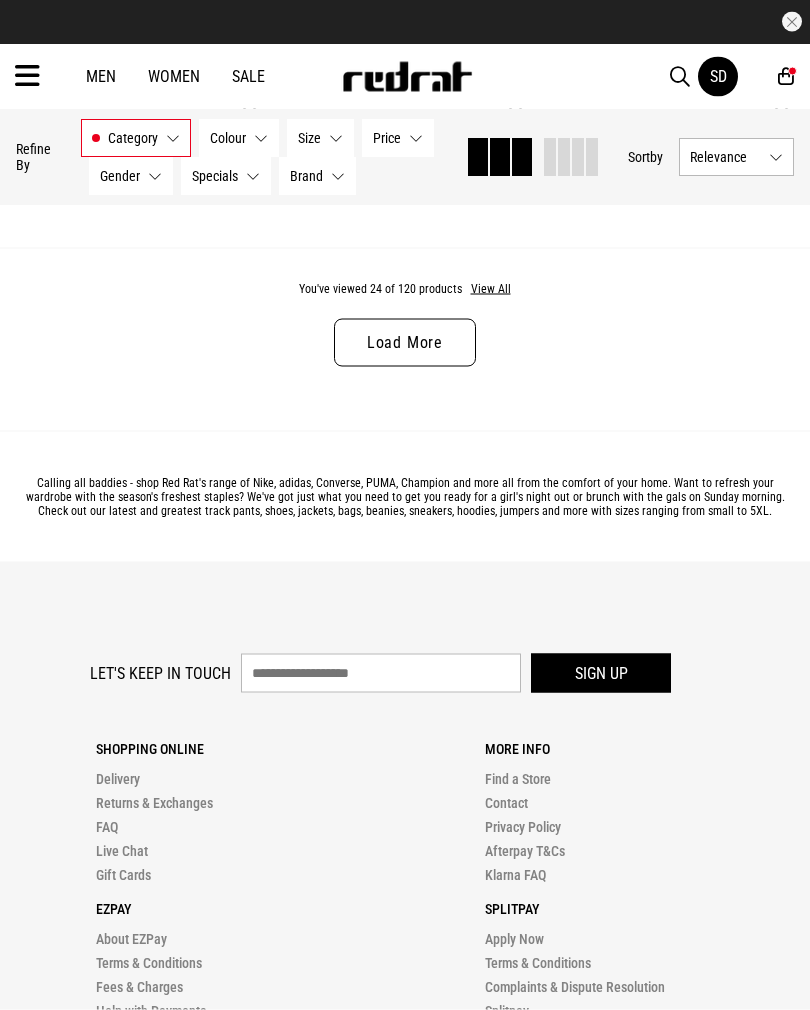 scroll, scrollTop: 4085, scrollLeft: 0, axis: vertical 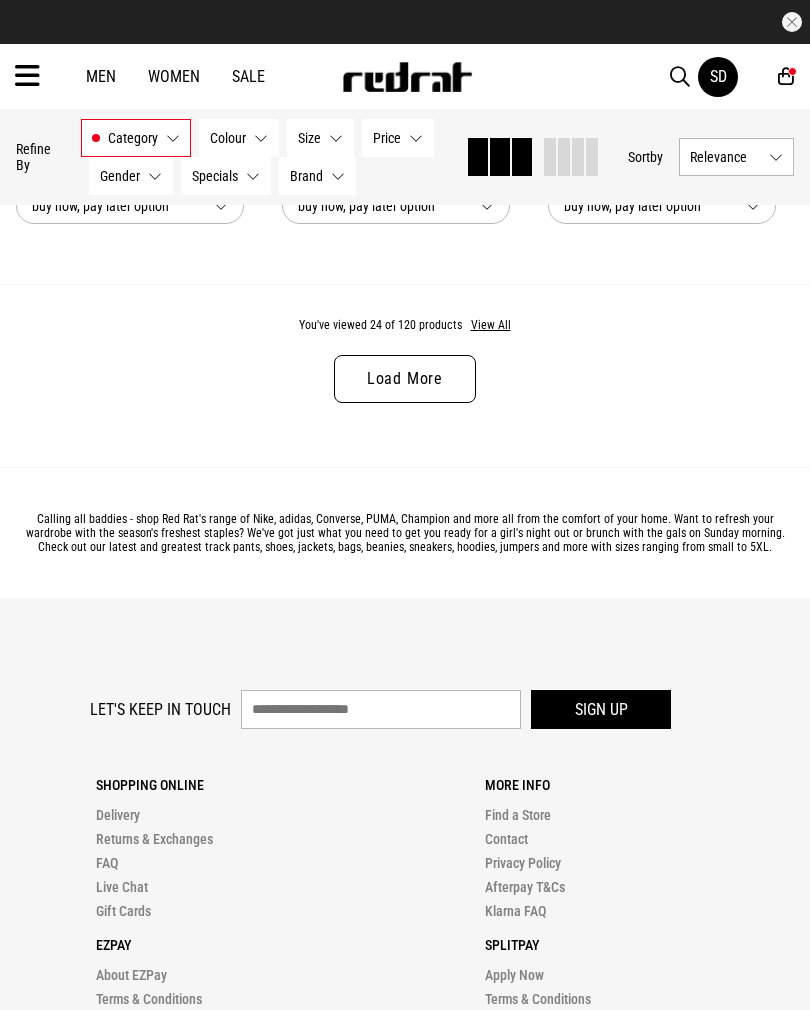 click on "Load More" at bounding box center [405, 379] 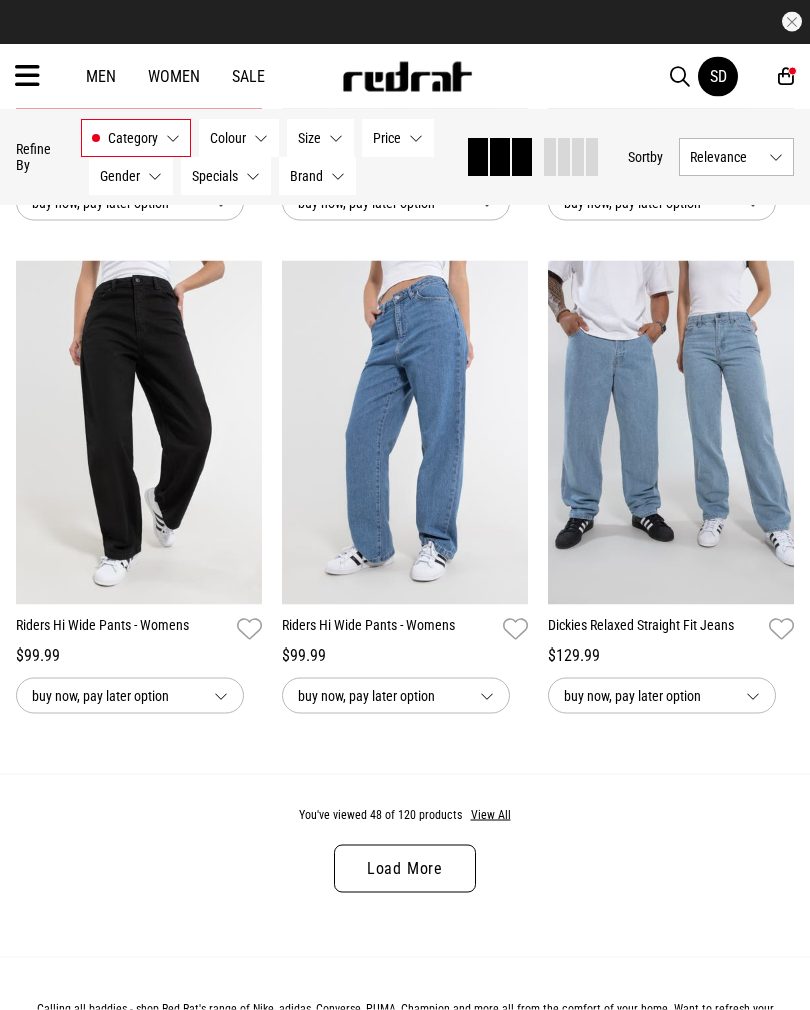 scroll, scrollTop: 7846, scrollLeft: 0, axis: vertical 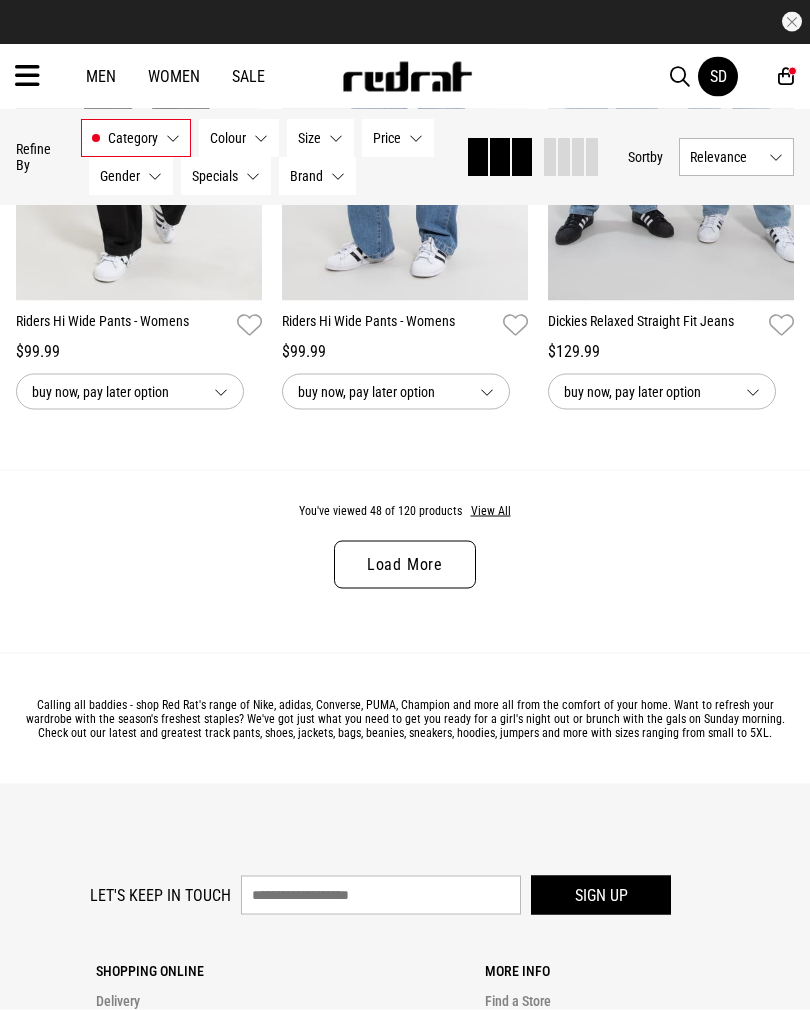 click on "Load More" at bounding box center [405, 565] 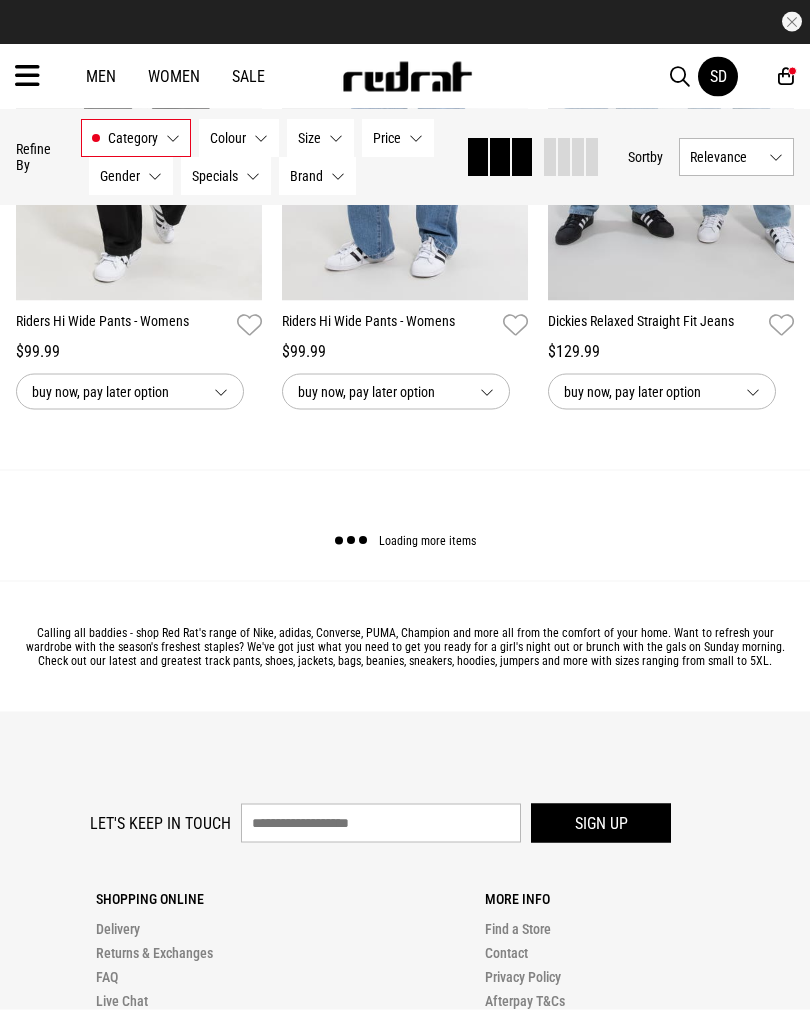 scroll, scrollTop: 7847, scrollLeft: 0, axis: vertical 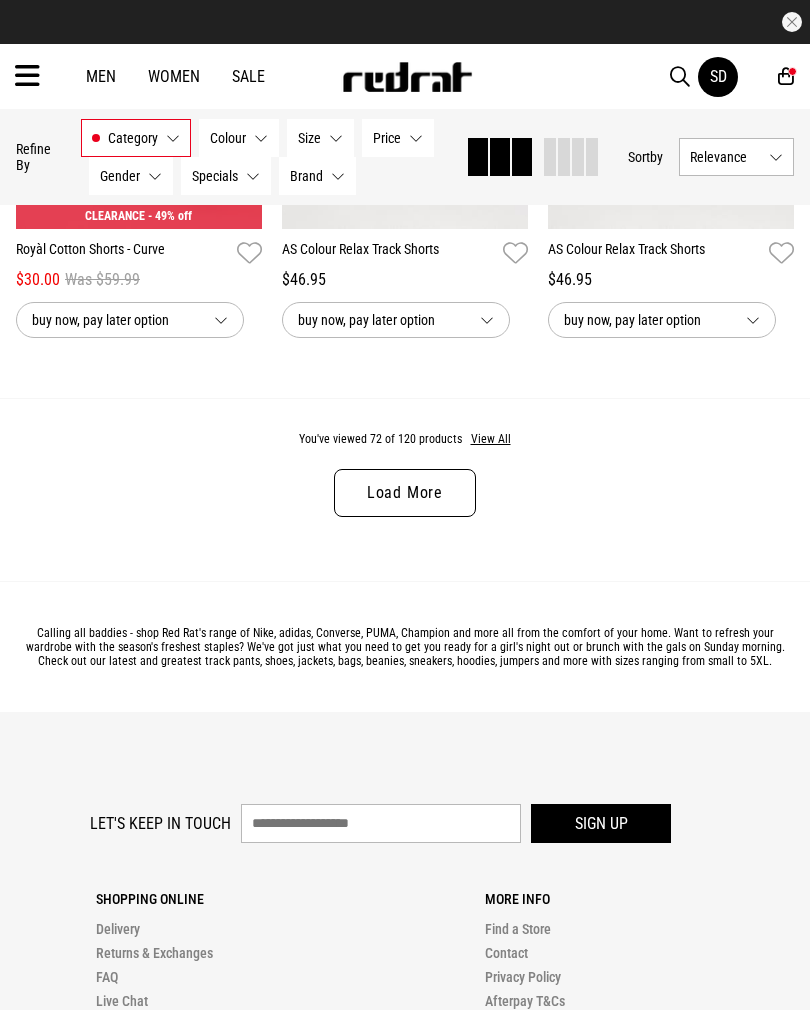 click on "Load More" at bounding box center (405, 493) 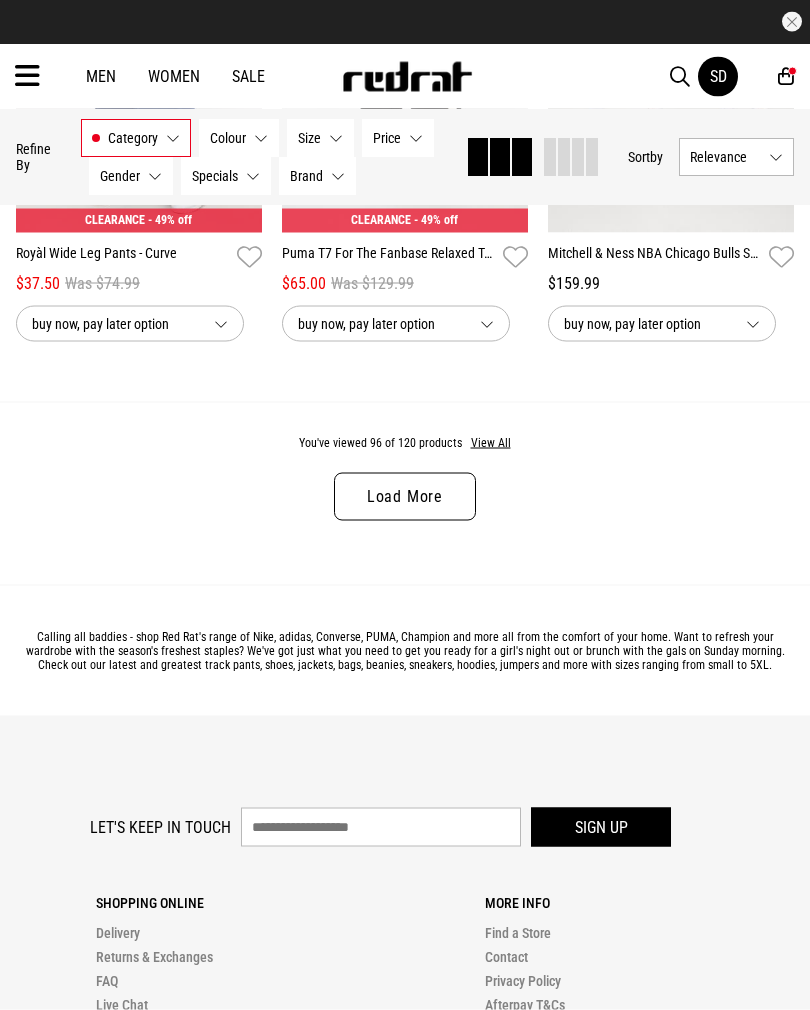 scroll, scrollTop: 15828, scrollLeft: 0, axis: vertical 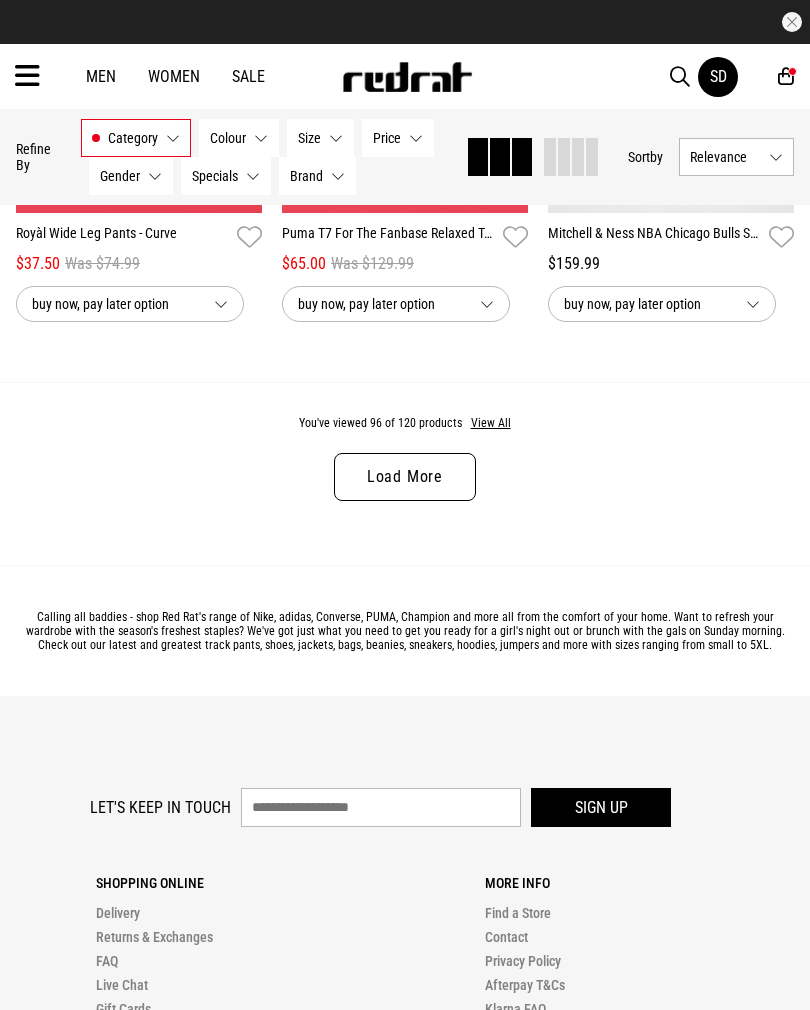 click on "Load More" at bounding box center (405, 477) 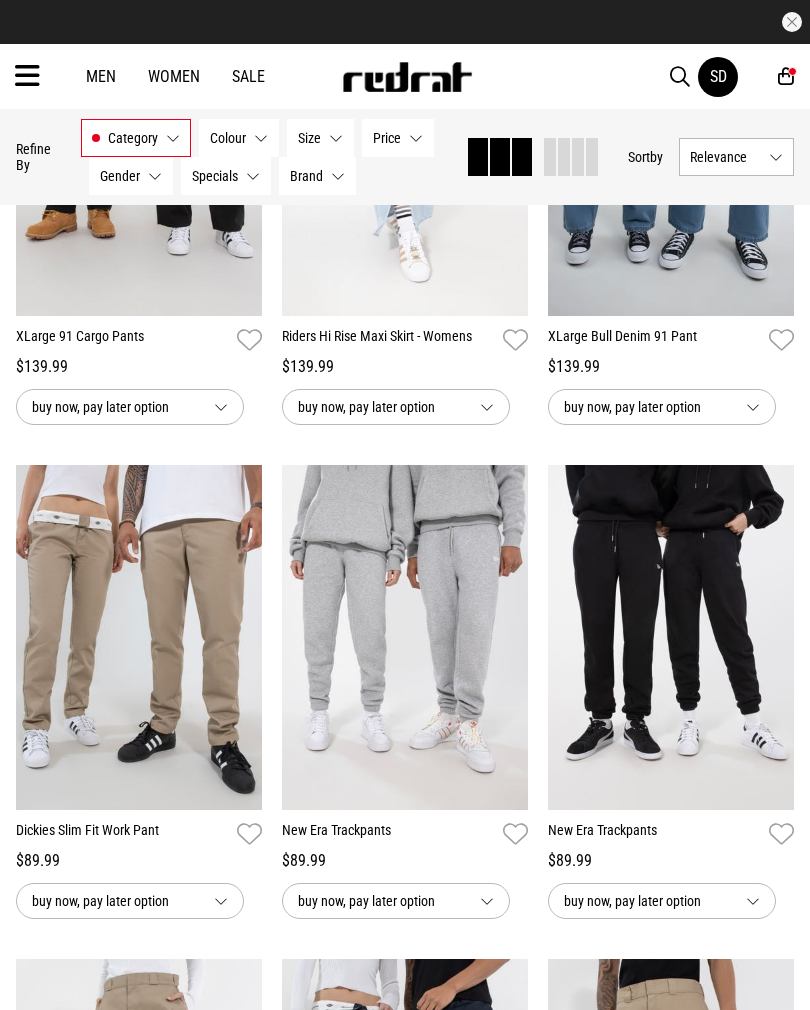 scroll, scrollTop: 18683, scrollLeft: 0, axis: vertical 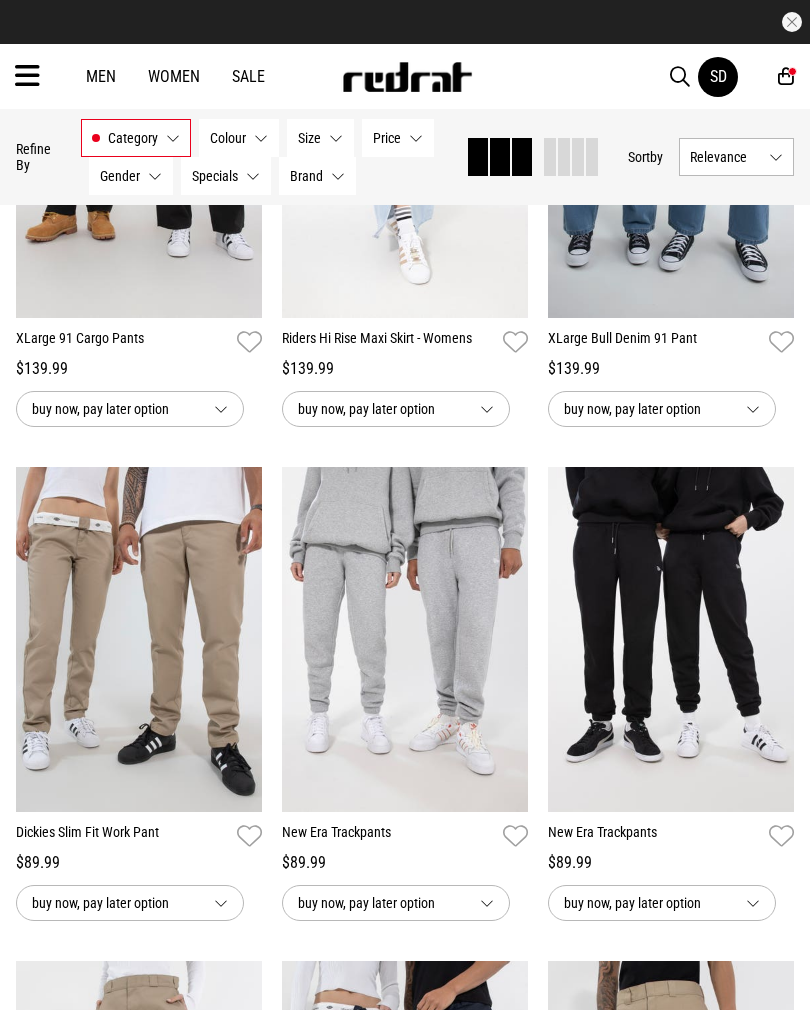 click at bounding box center [671, 639] 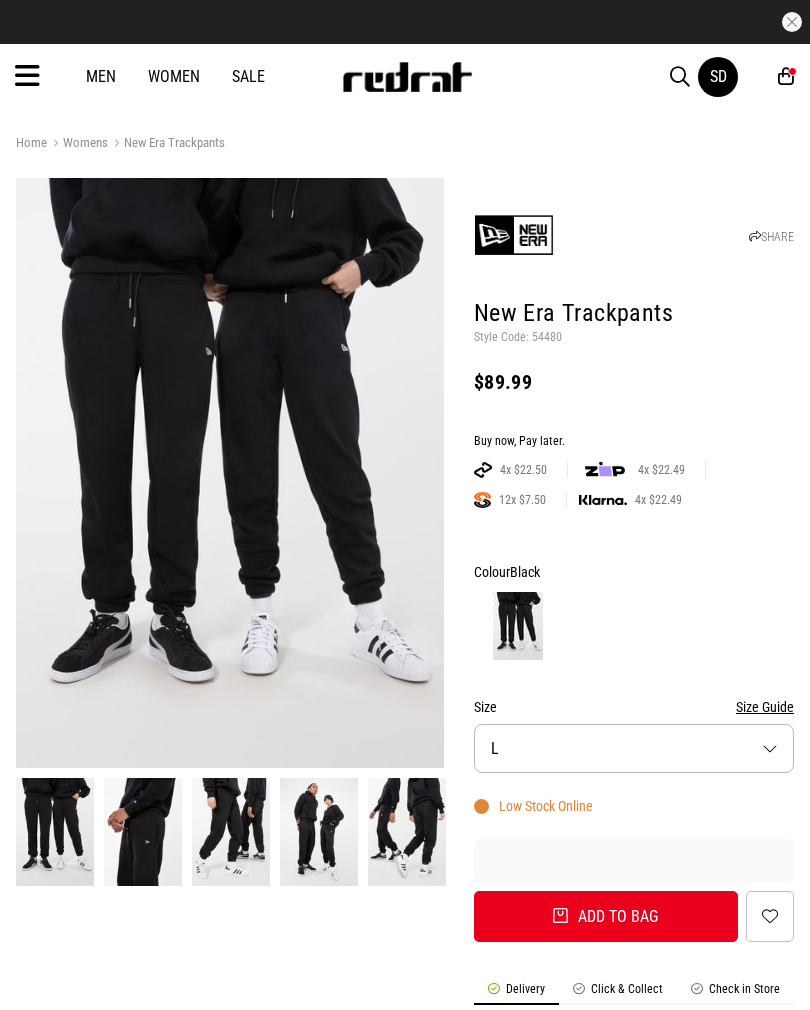 scroll, scrollTop: 0, scrollLeft: 0, axis: both 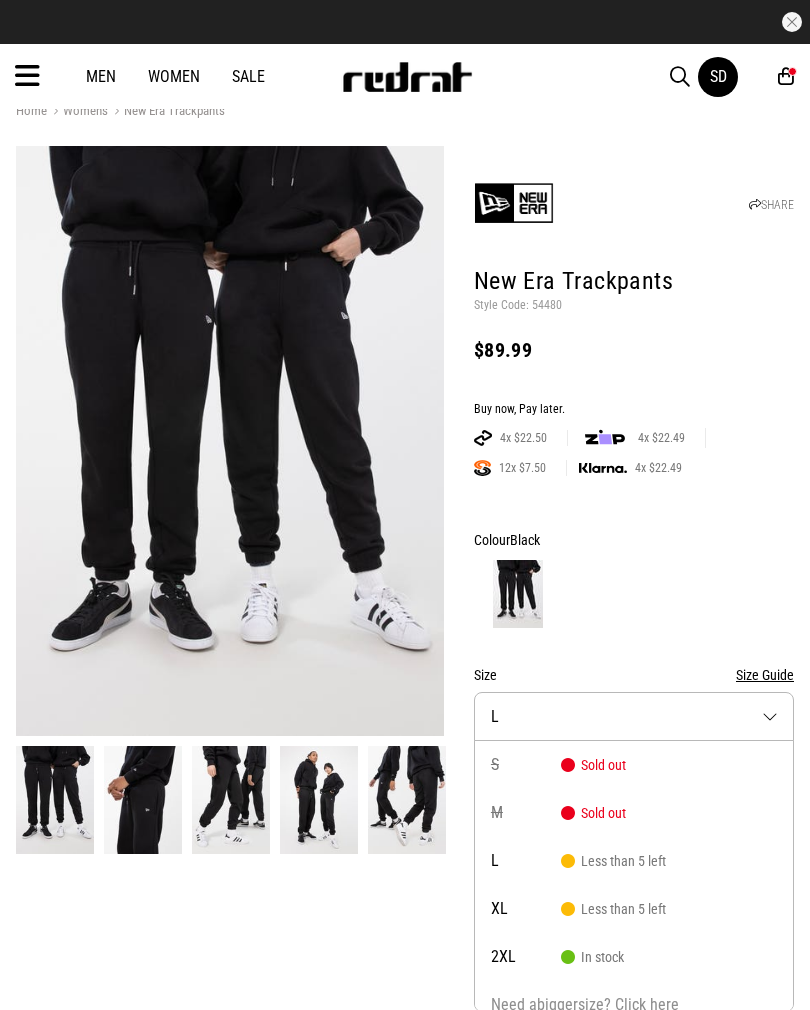 click on "Size L" at bounding box center (634, 716) 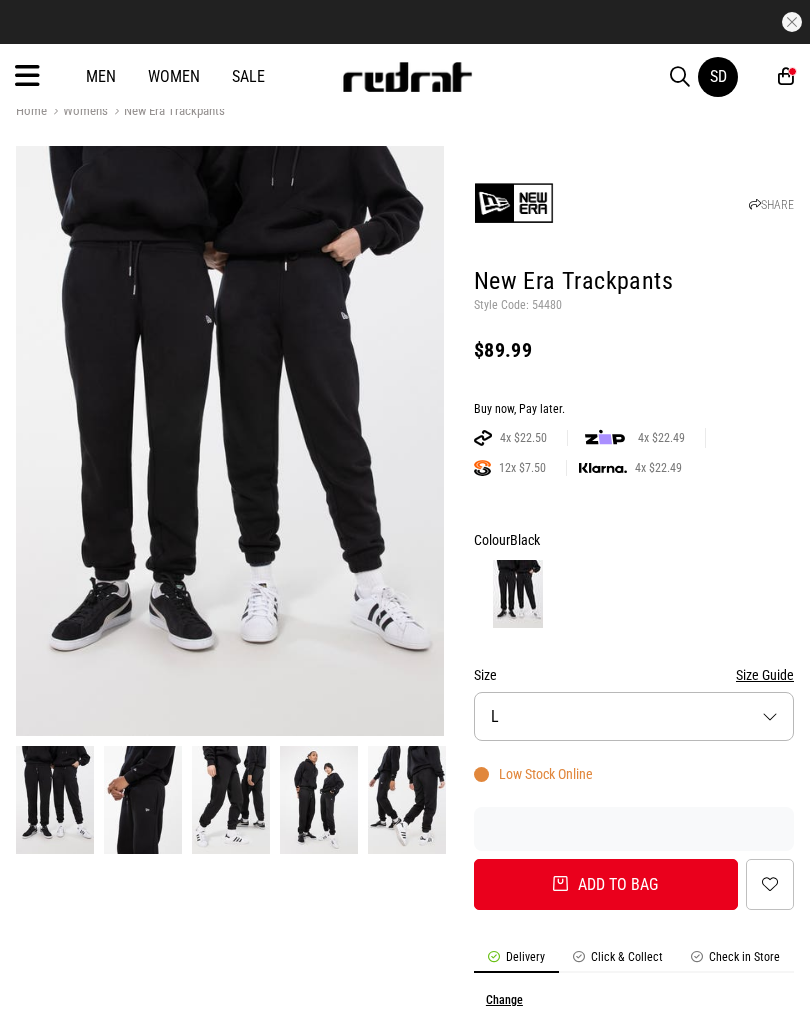 click on "SD" at bounding box center [718, 76] 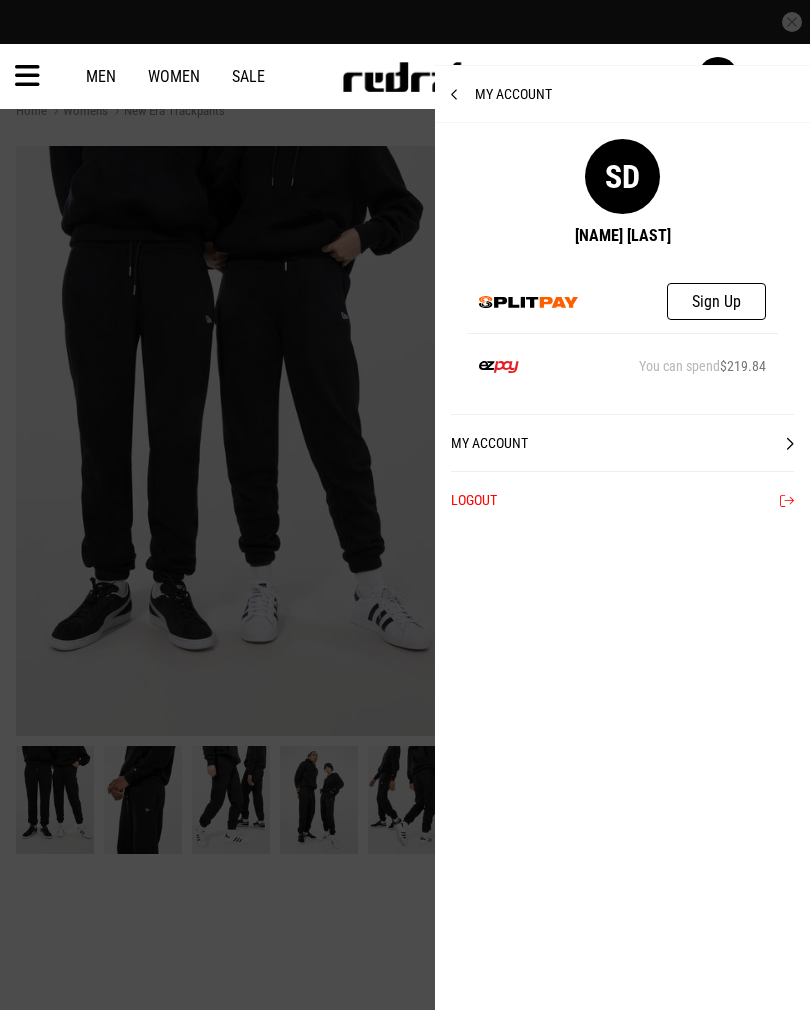 click on "My Account" at bounding box center (622, 94) 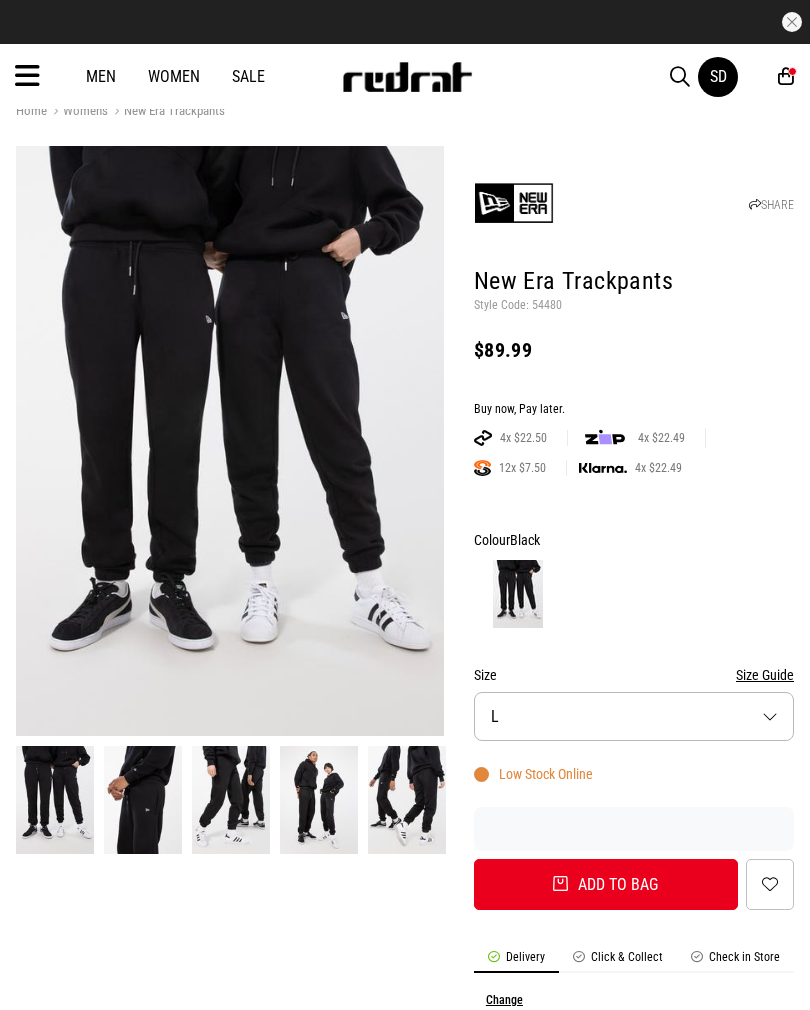click on "Men   Women   Sale   SD
Hi, [NAME]
New       Back         Footwear       Back         Mens       Back         Womens       Back         Youth & Kids       Back         Jewellery       Back         Headwear       Back         Accessories       Back         Deals       Back         Sale   UP TO 60% OFF
Shop by Brand
adidas
Converse
New Era
See all brands     Gift Cards   Find a Store   Delivery   Returns & Exchanges   FAQ   Contact Us
Payment Options Only at Red Rat
Let's keep in touch
Back
SD     My Account
SD
[NAME] [LAST]
Sign Up
You can spend  $219.84   My Account   Logout     2" at bounding box center (405, 76) 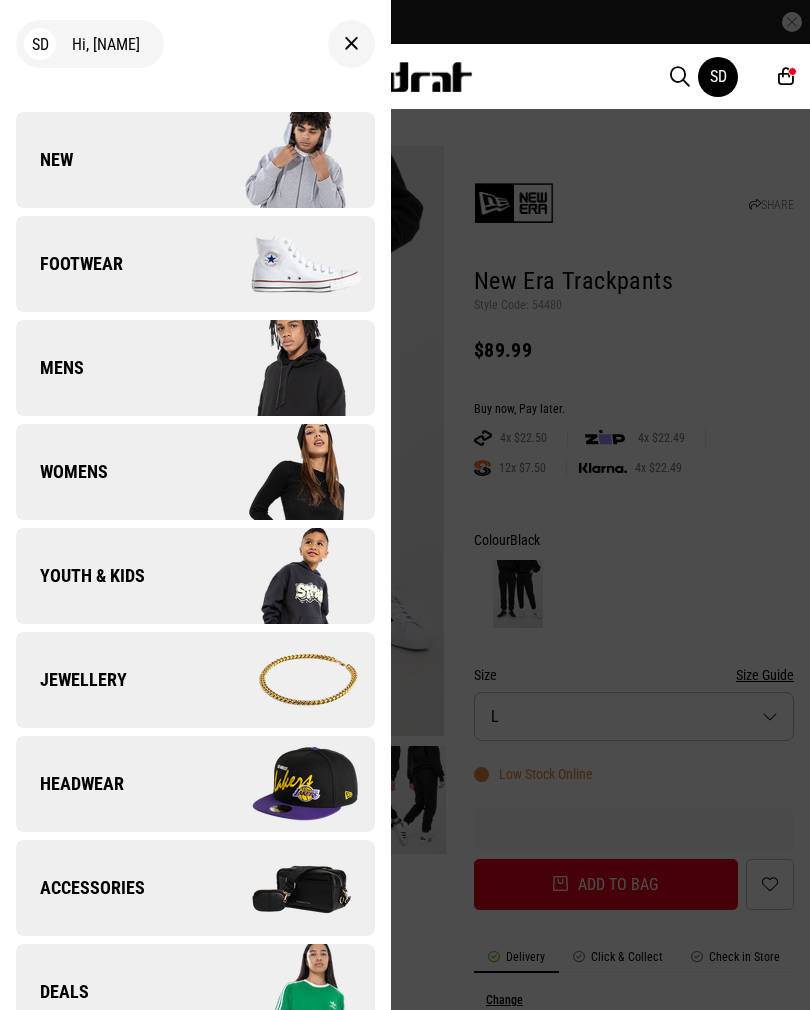 click on "Footwear" at bounding box center [195, 264] 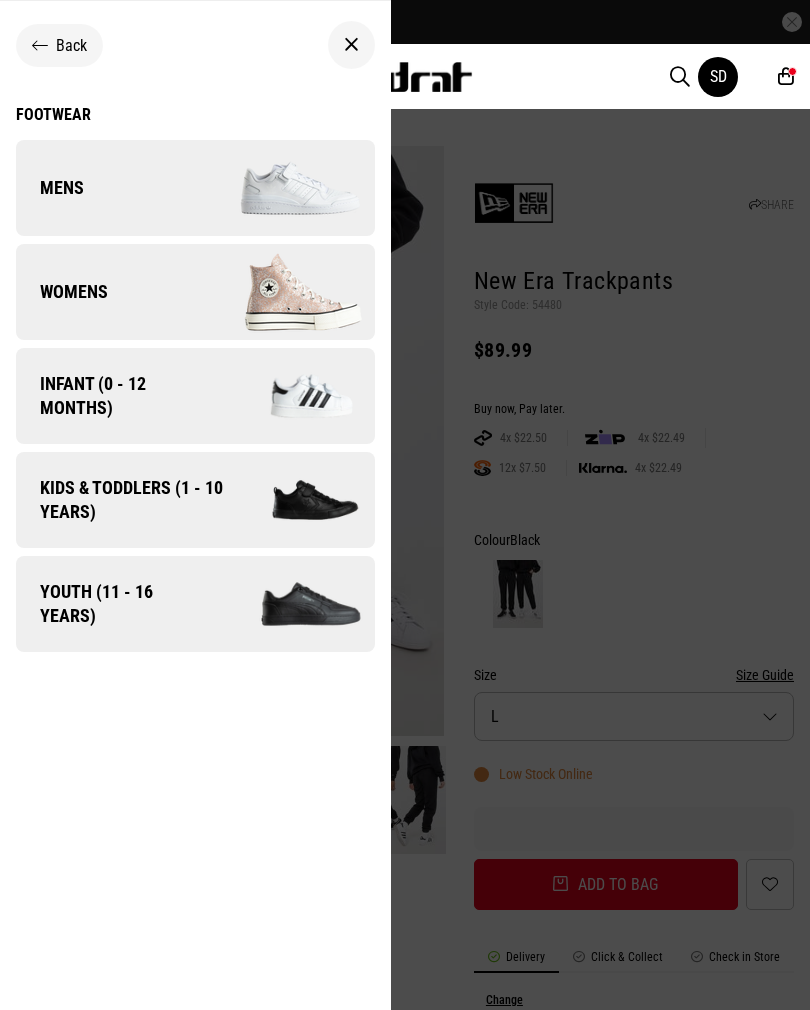 click at bounding box center [351, 45] 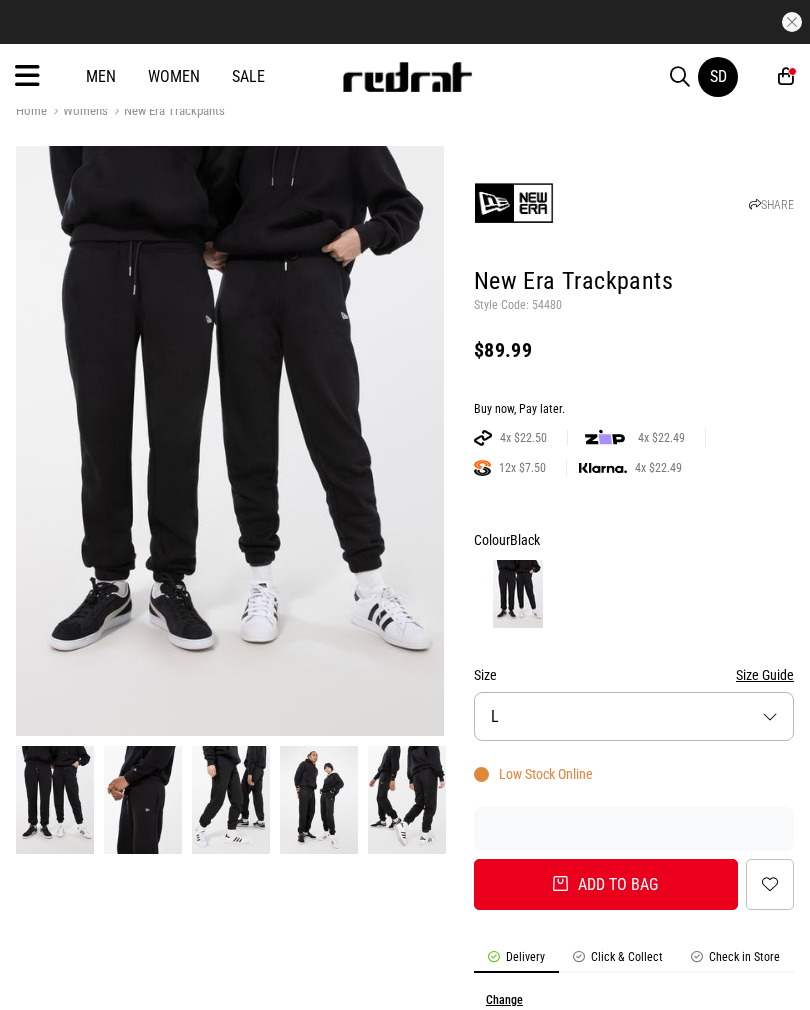 click on "Men   Women   Sale   SD
Hi, Santana
New       Back         Footwear       Back
Footwear											       Mens       Back
Mens											       Womens       Back
Womens											       Youth & Kids       Back
Youth & Kids											       Jewellery       Back
Jewellery											       Headwear       Back
Headwear											       Accessories       Back
Accessories											       Deals       Back         Sale   UP TO 60% OFF
Shop by Brand
adidas
Converse
New Era
See all brands     Gift Cards   Find a Store   Delivery   Returns & Exchanges   FAQ   Contact Us
Payment Options Only at Red Rat
Let's keep in touch
Back
SD     My Account
SD
Sign Up     $219.84     Logout" at bounding box center [405, 76] 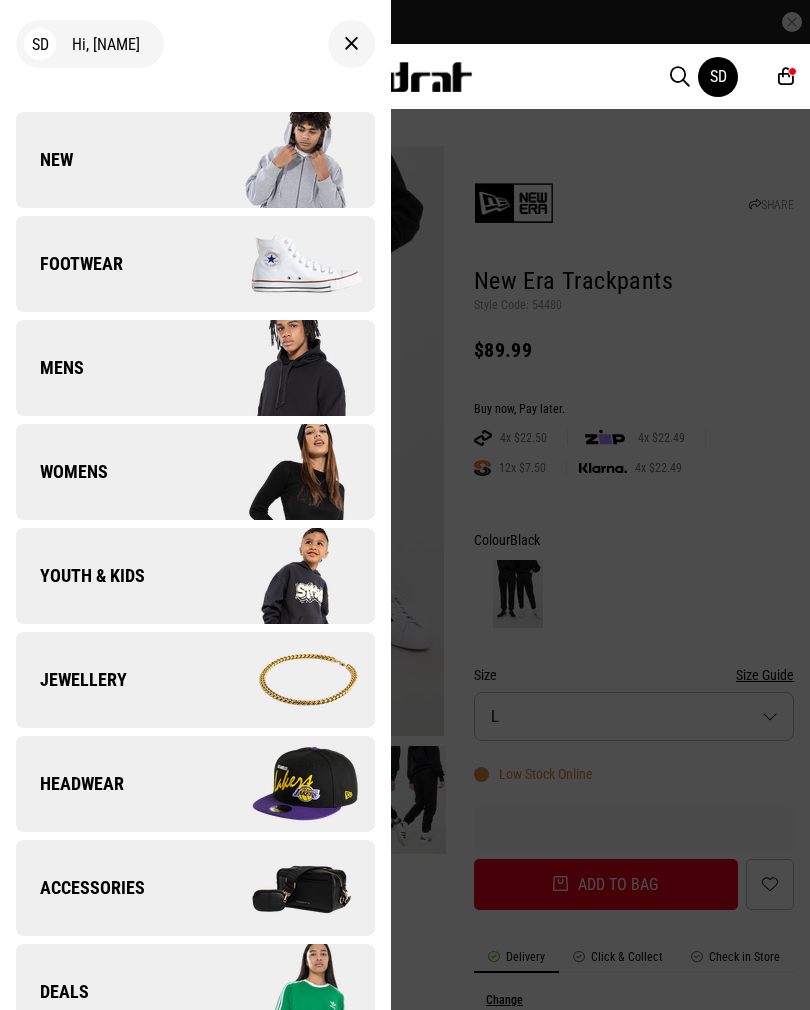 click at bounding box center (284, 680) 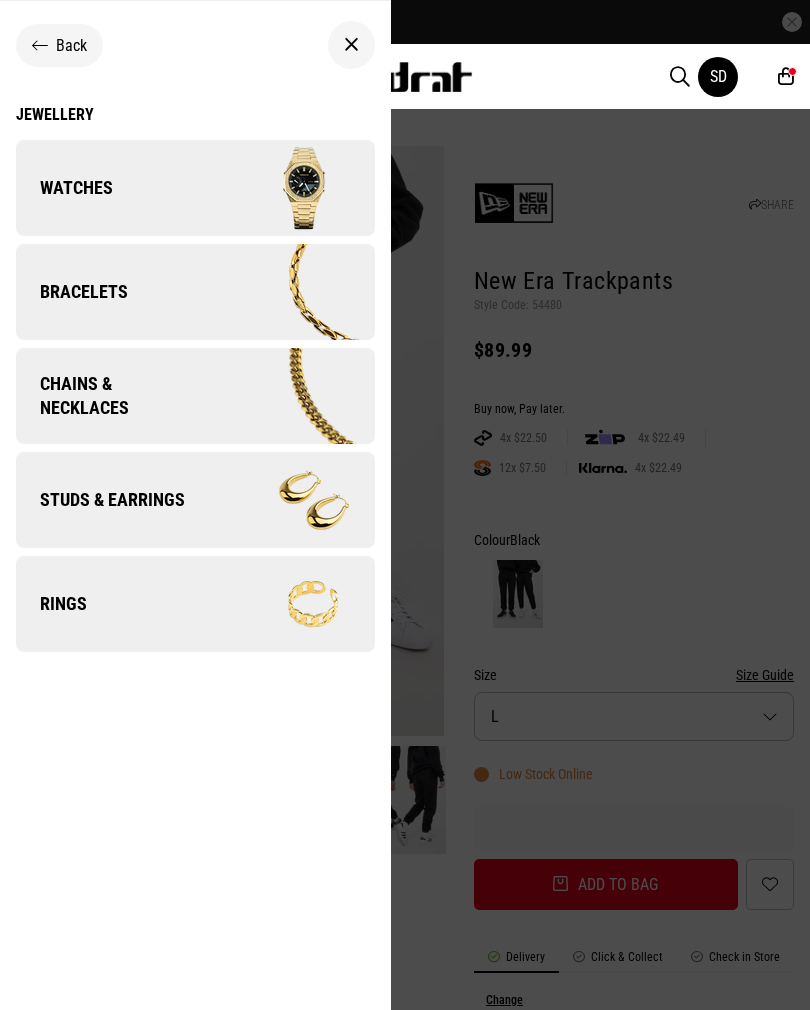 click on "Studs & Earrings" at bounding box center [100, 500] 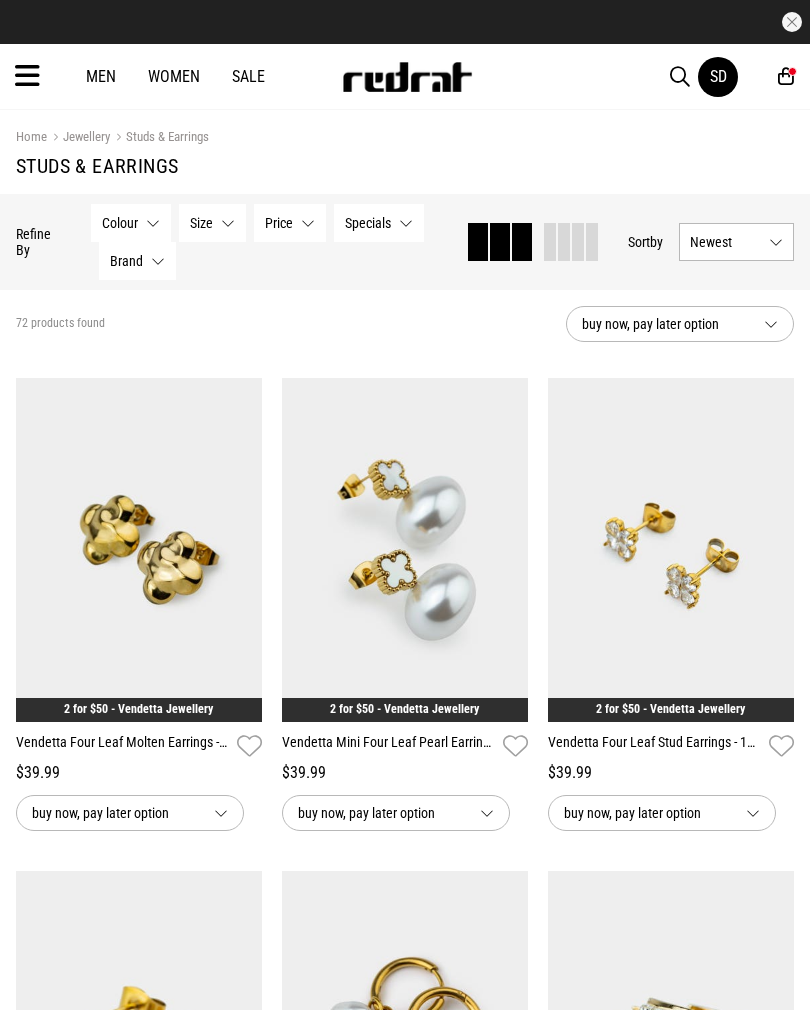 scroll, scrollTop: 0, scrollLeft: 0, axis: both 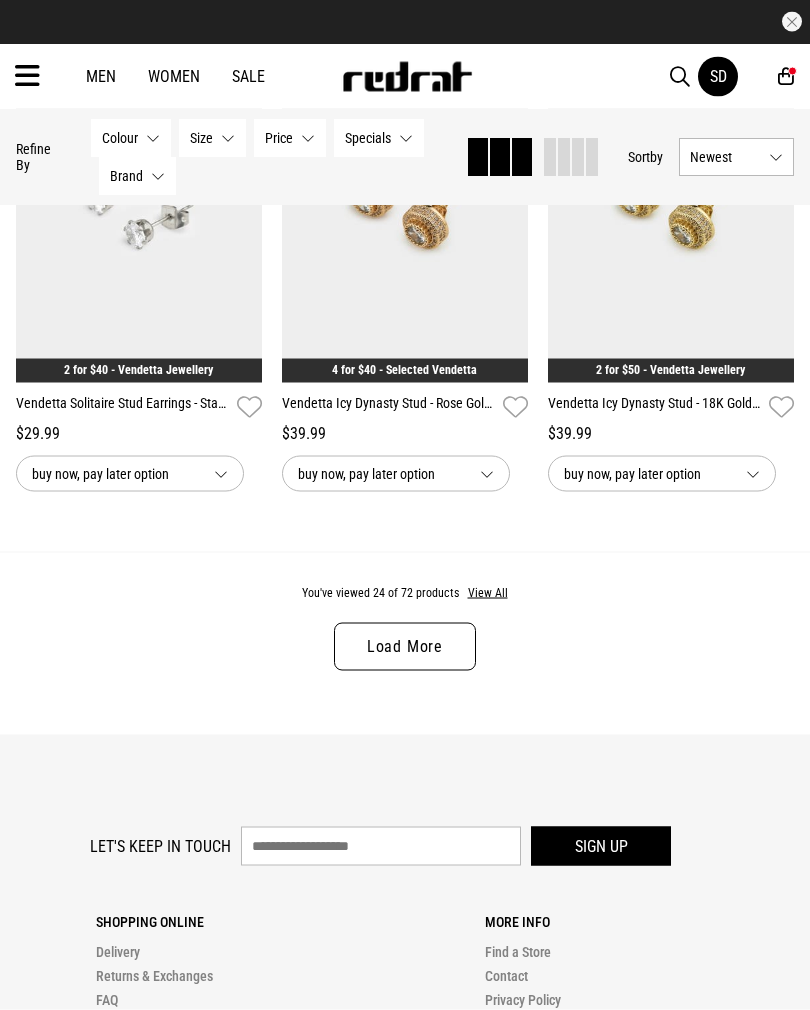 click on "Load More" at bounding box center (405, 647) 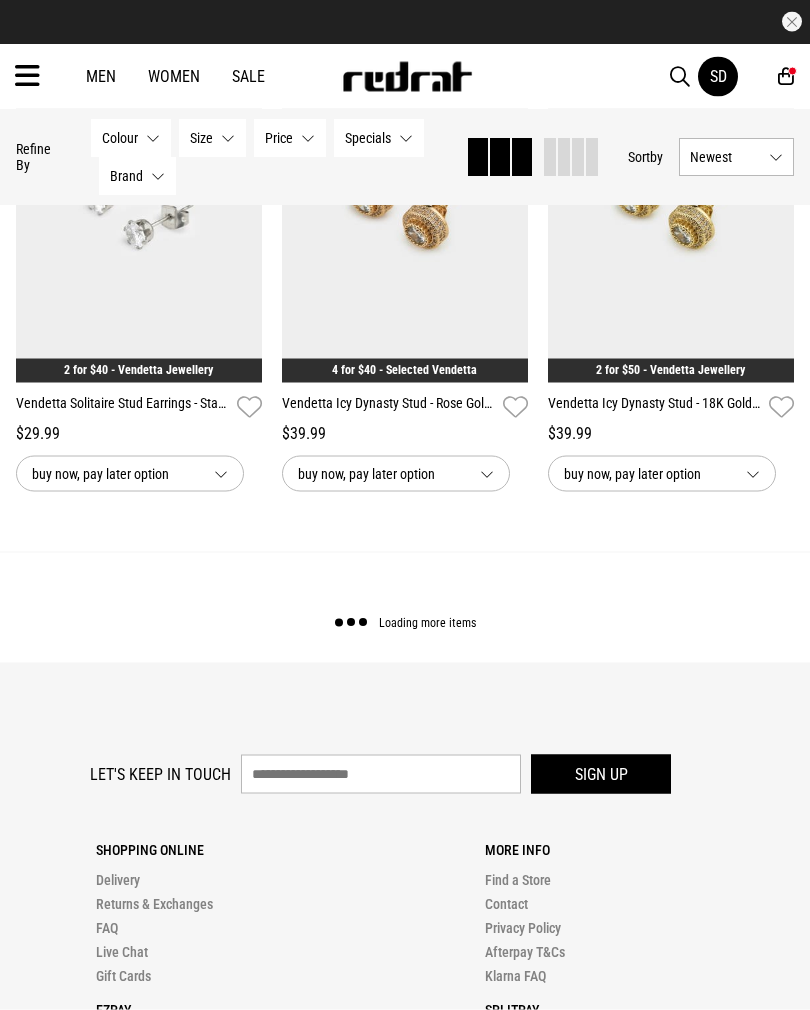 scroll, scrollTop: 3794, scrollLeft: 0, axis: vertical 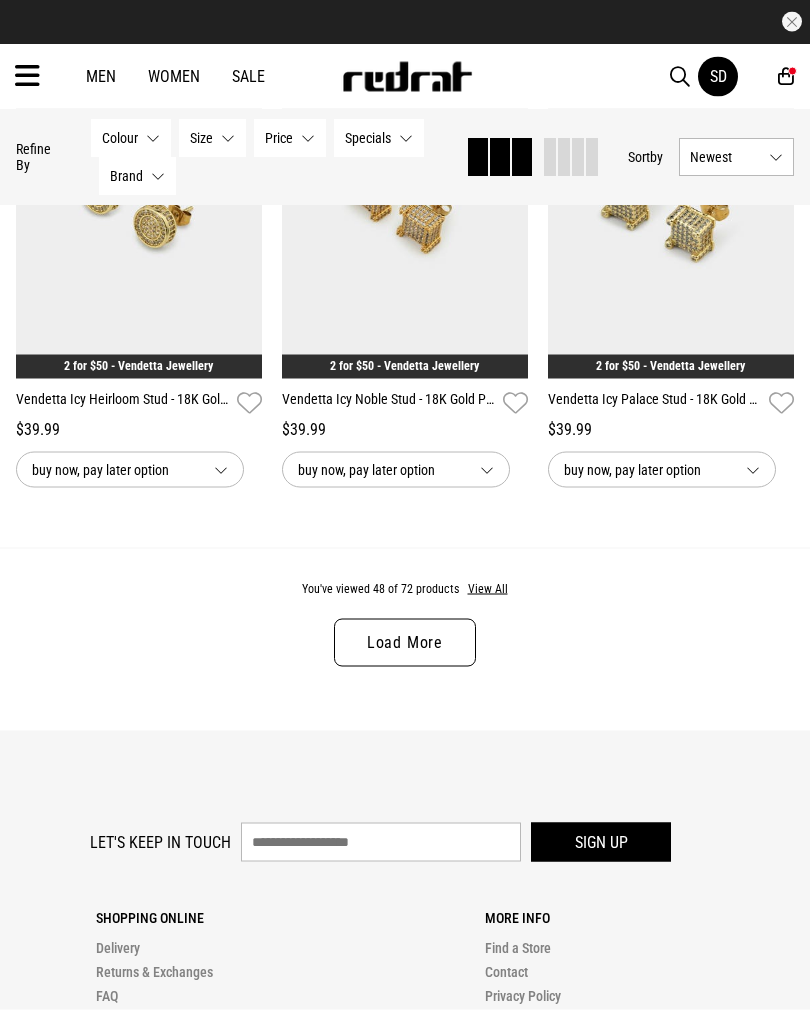 click on "Load More" at bounding box center (405, 643) 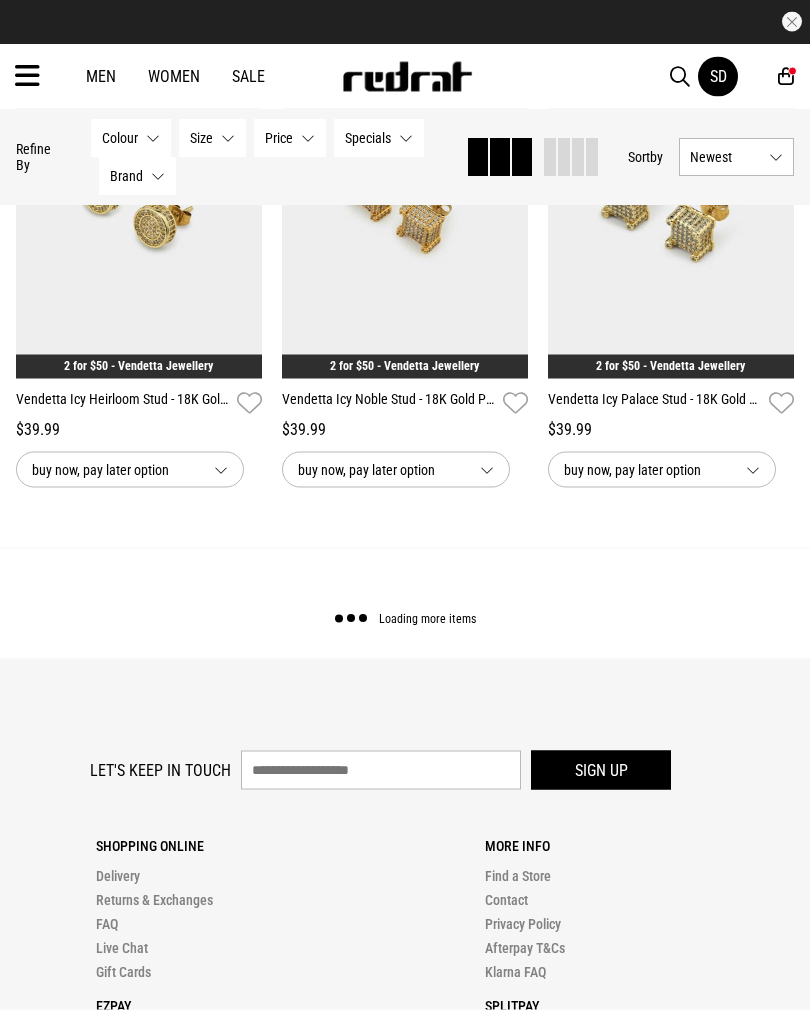scroll, scrollTop: 7745, scrollLeft: 0, axis: vertical 